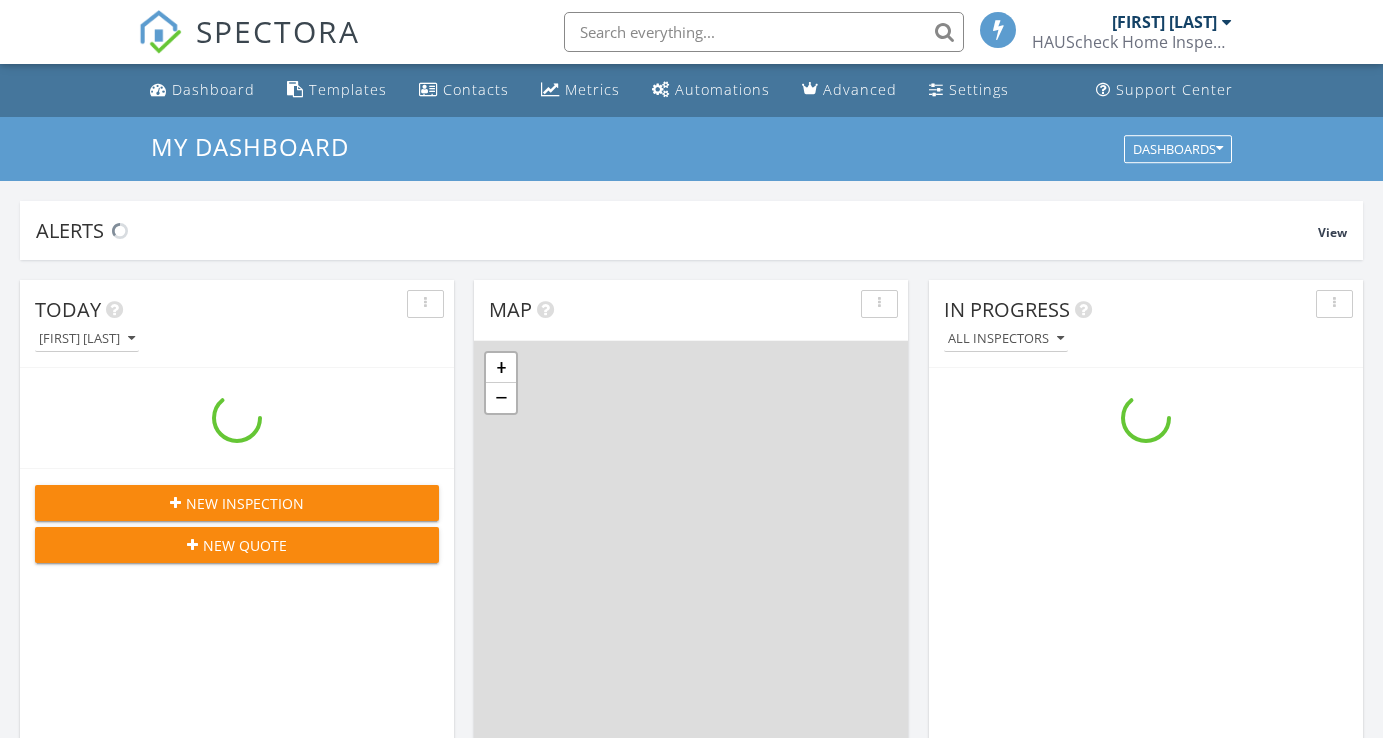 scroll, scrollTop: 0, scrollLeft: 0, axis: both 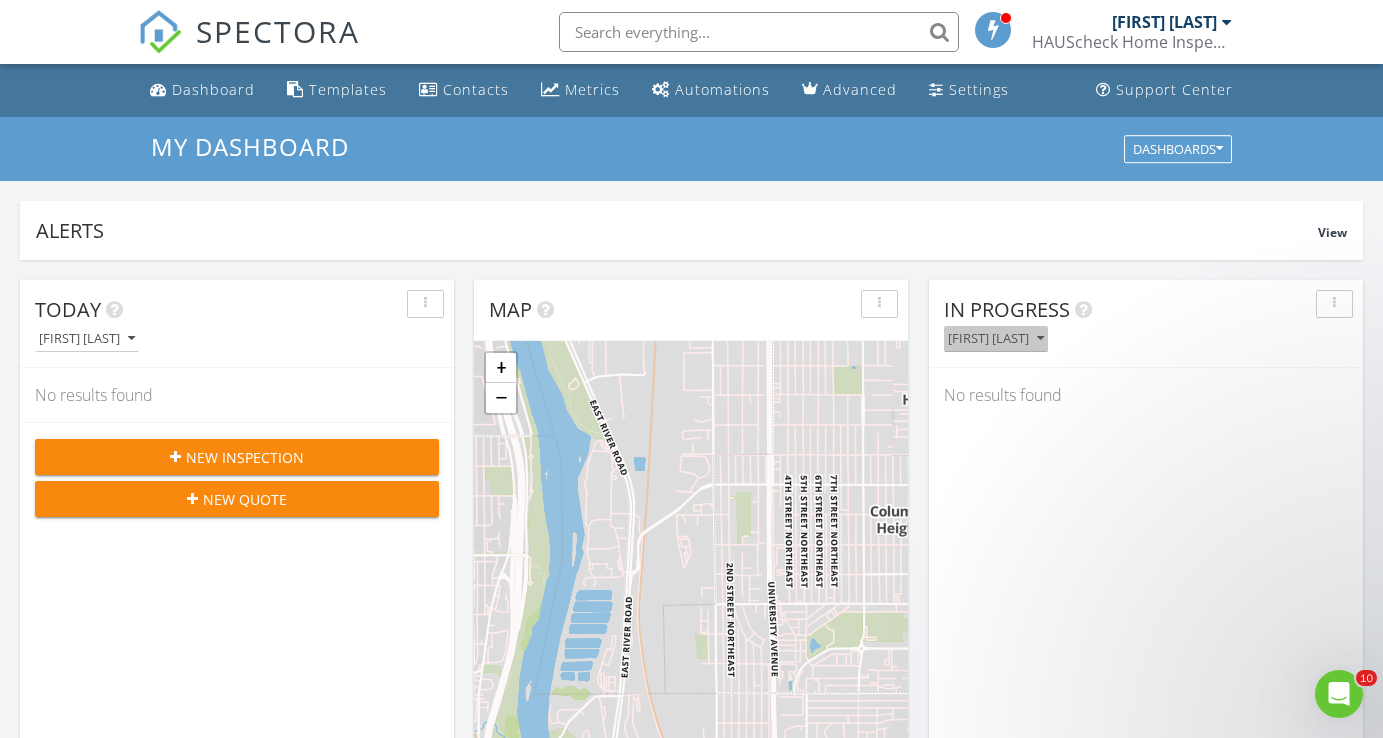 click on "[FIRST] [LAST]" at bounding box center (996, 339) 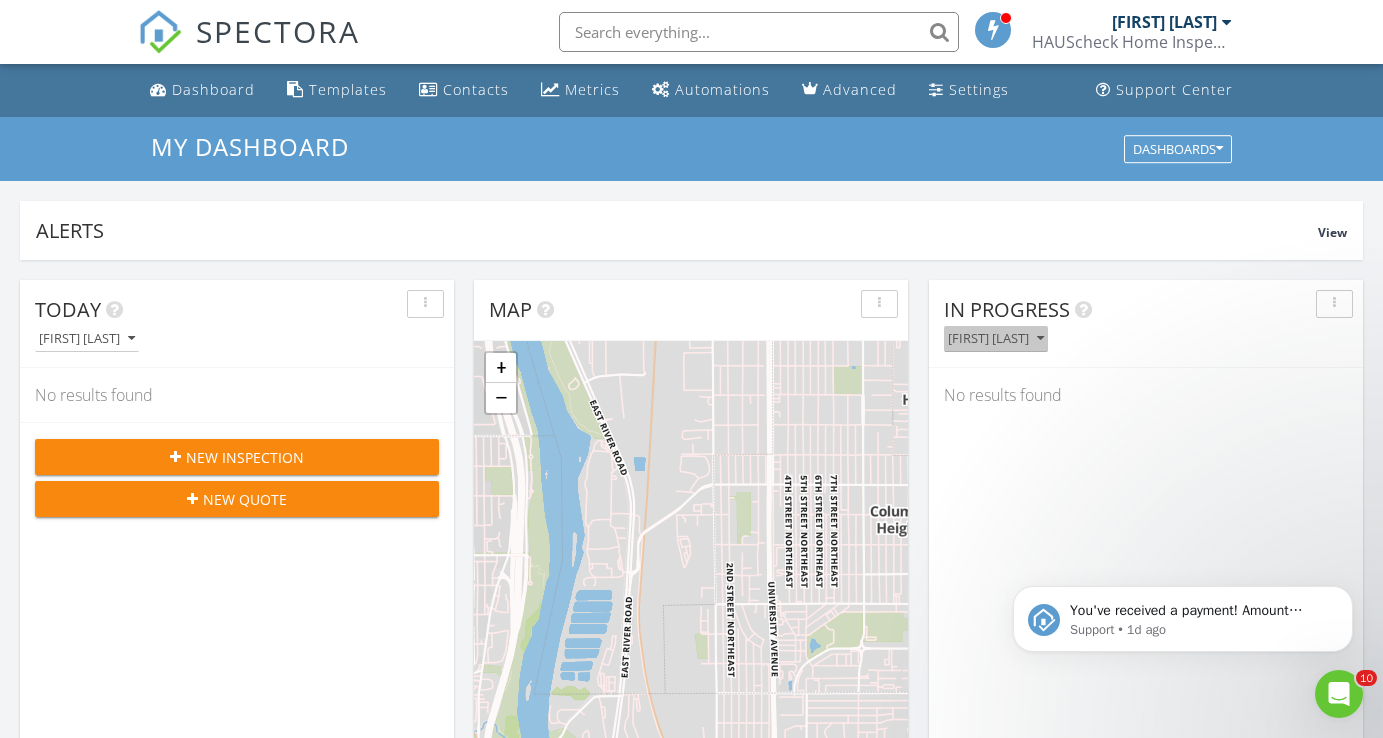 scroll, scrollTop: 0, scrollLeft: 0, axis: both 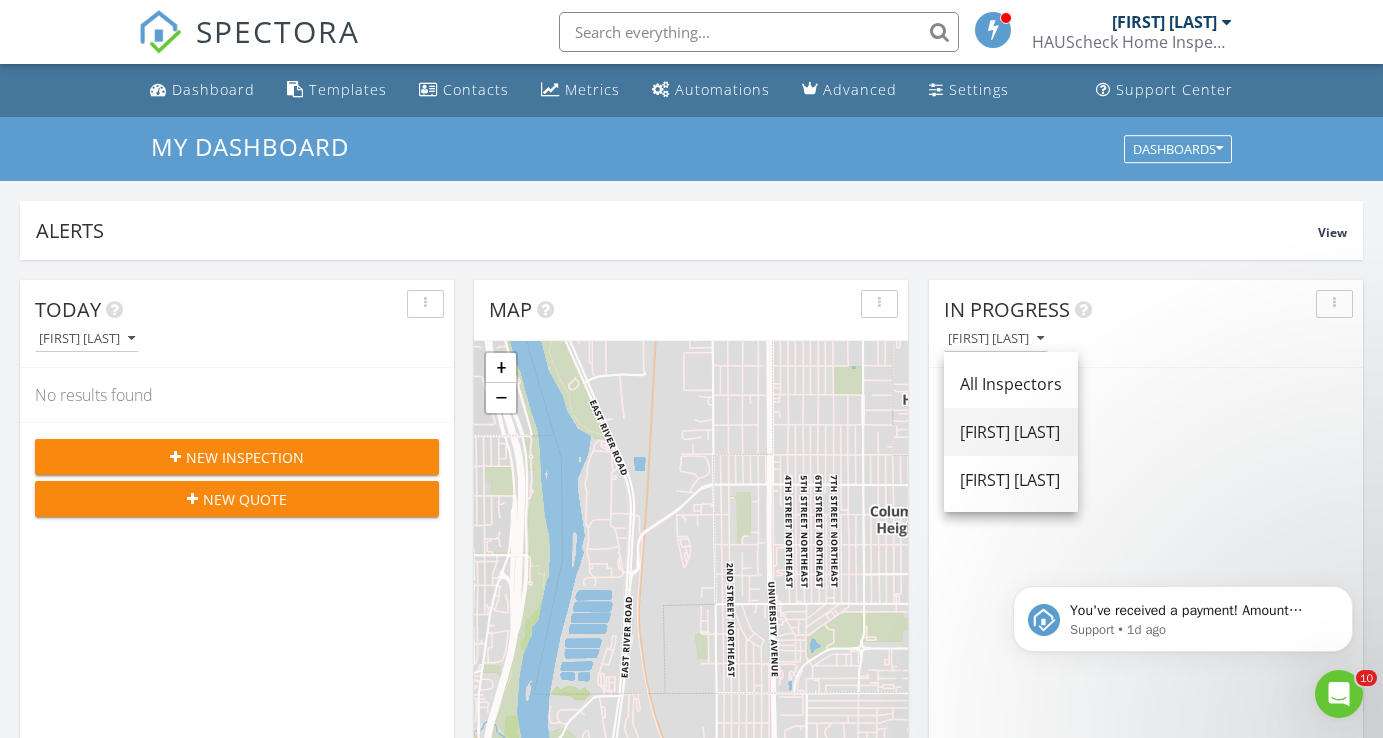 click on "[FIRST] [LAST]" at bounding box center [1011, 432] 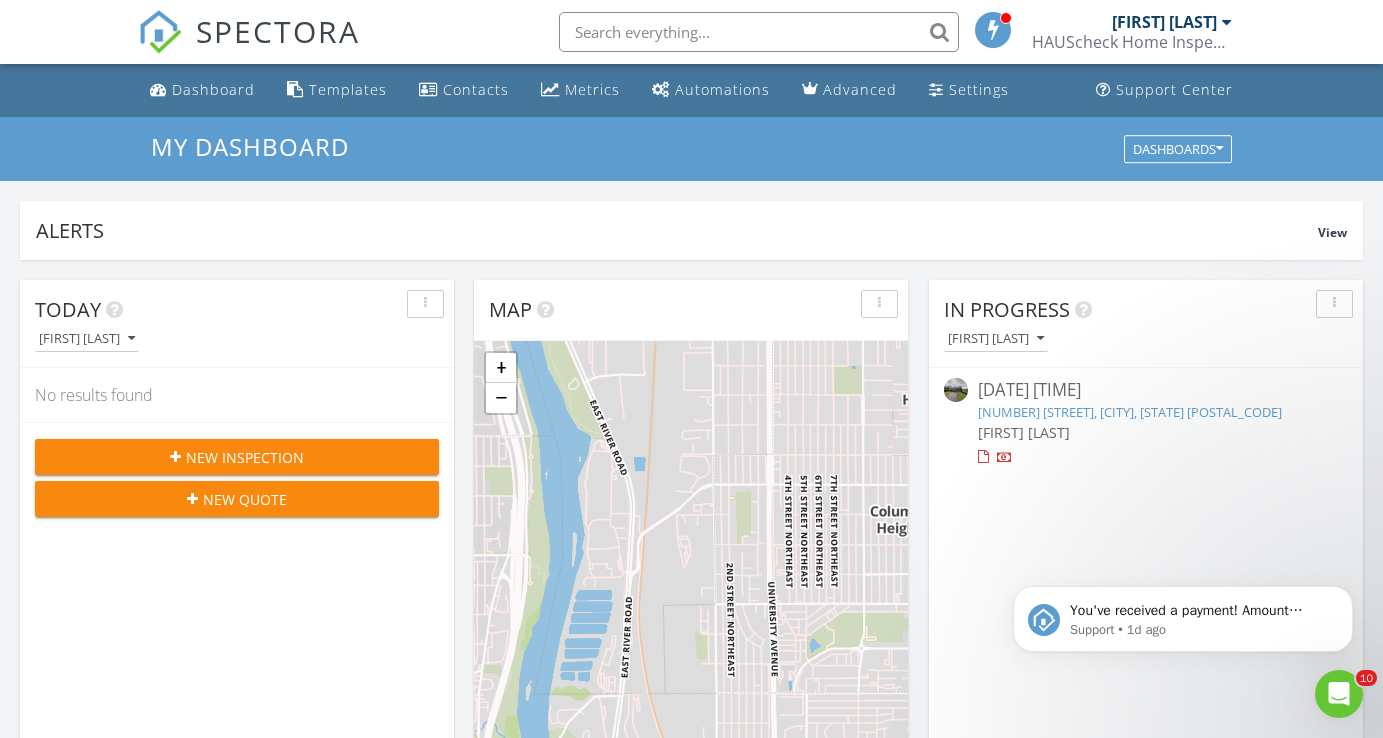 click at bounding box center [1334, 304] 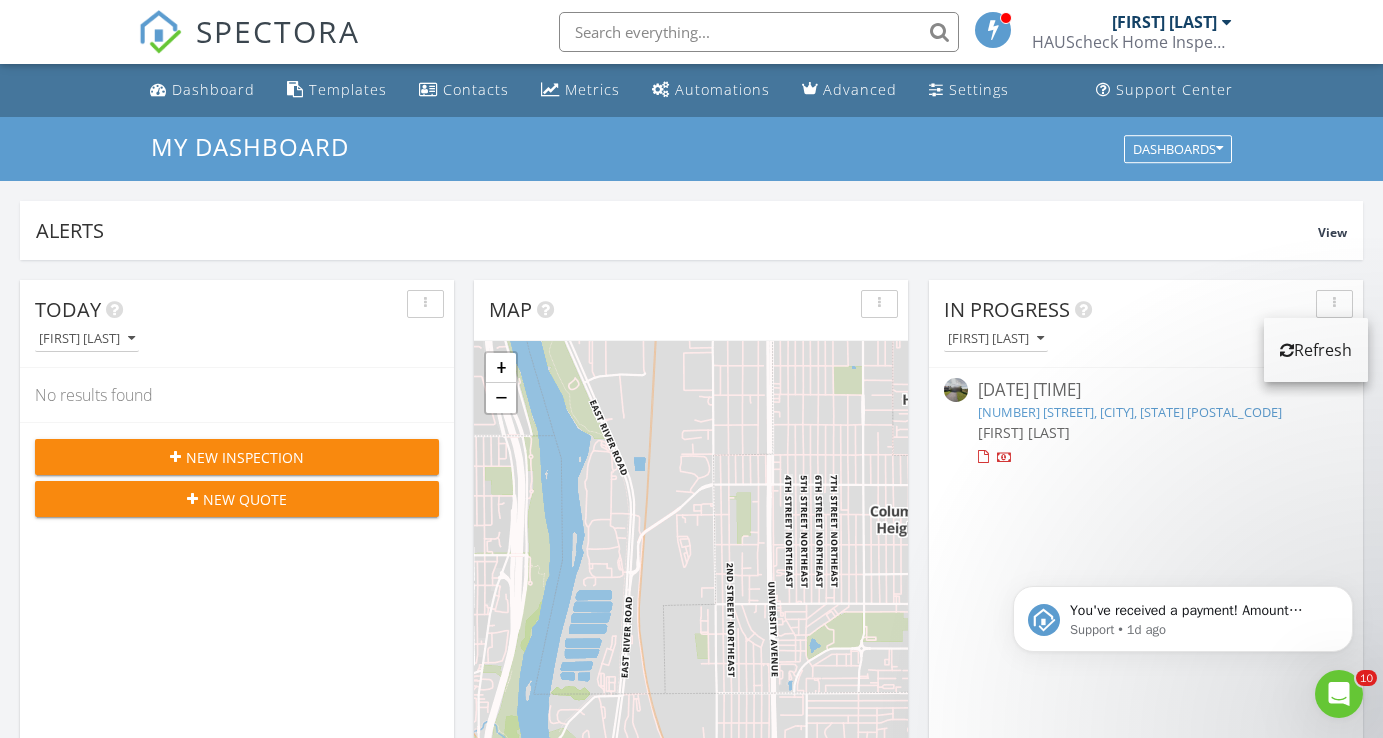 click on "07/27/25 1:00 pm" at bounding box center [1146, 390] 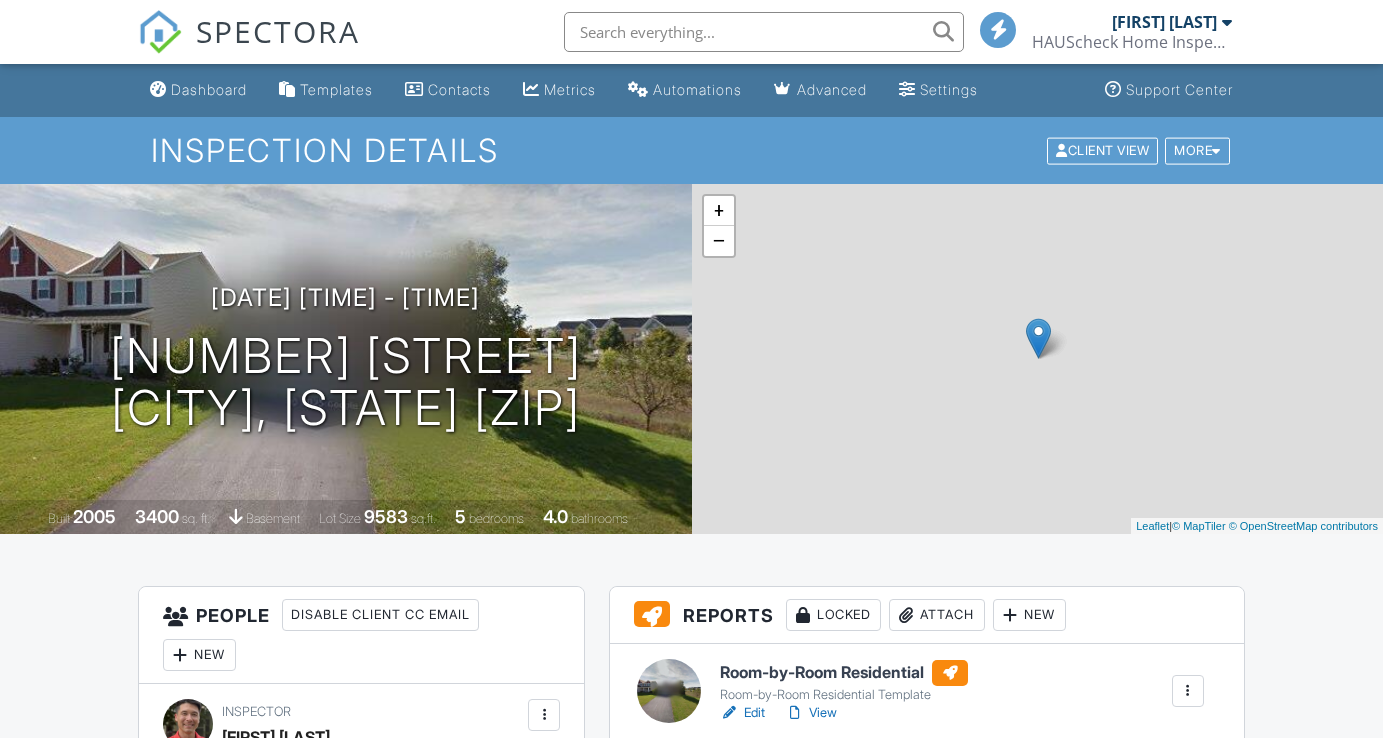 scroll, scrollTop: 0, scrollLeft: 0, axis: both 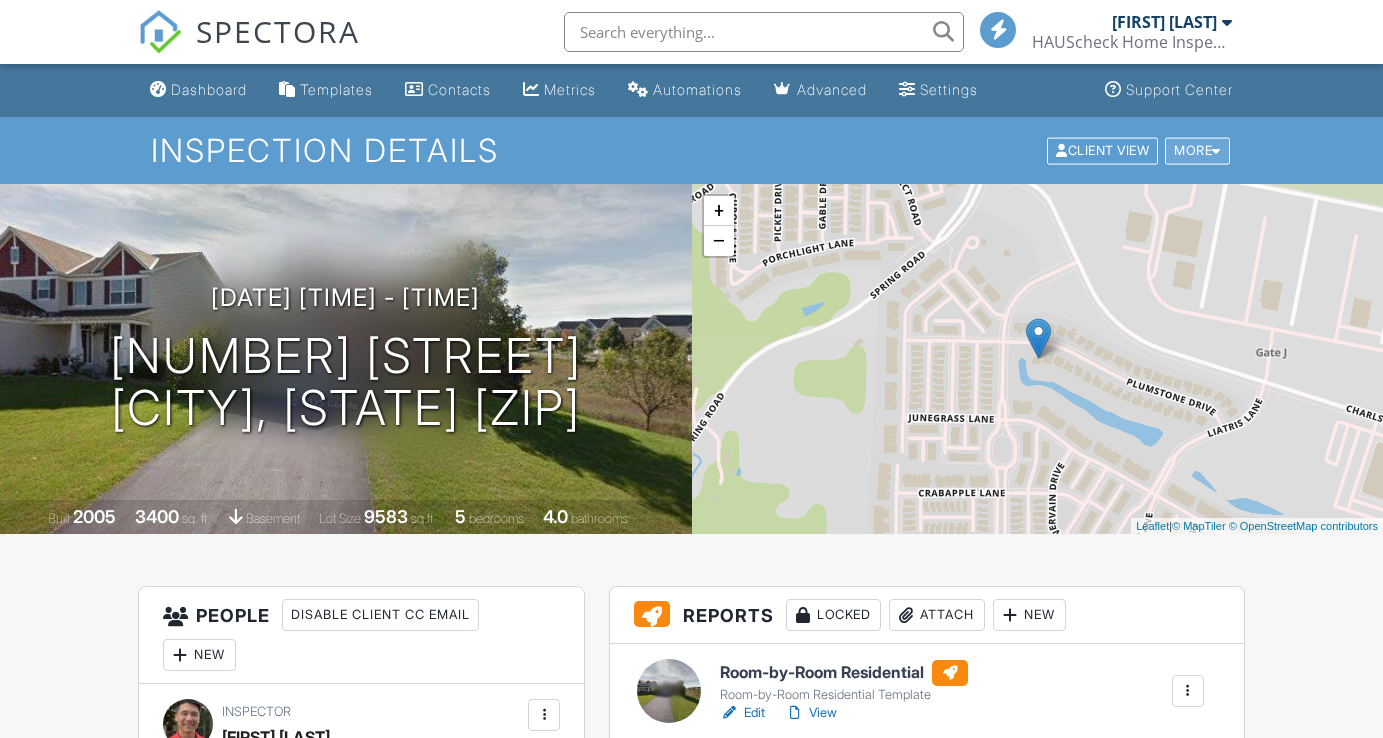 click on "More" at bounding box center [1197, 150] 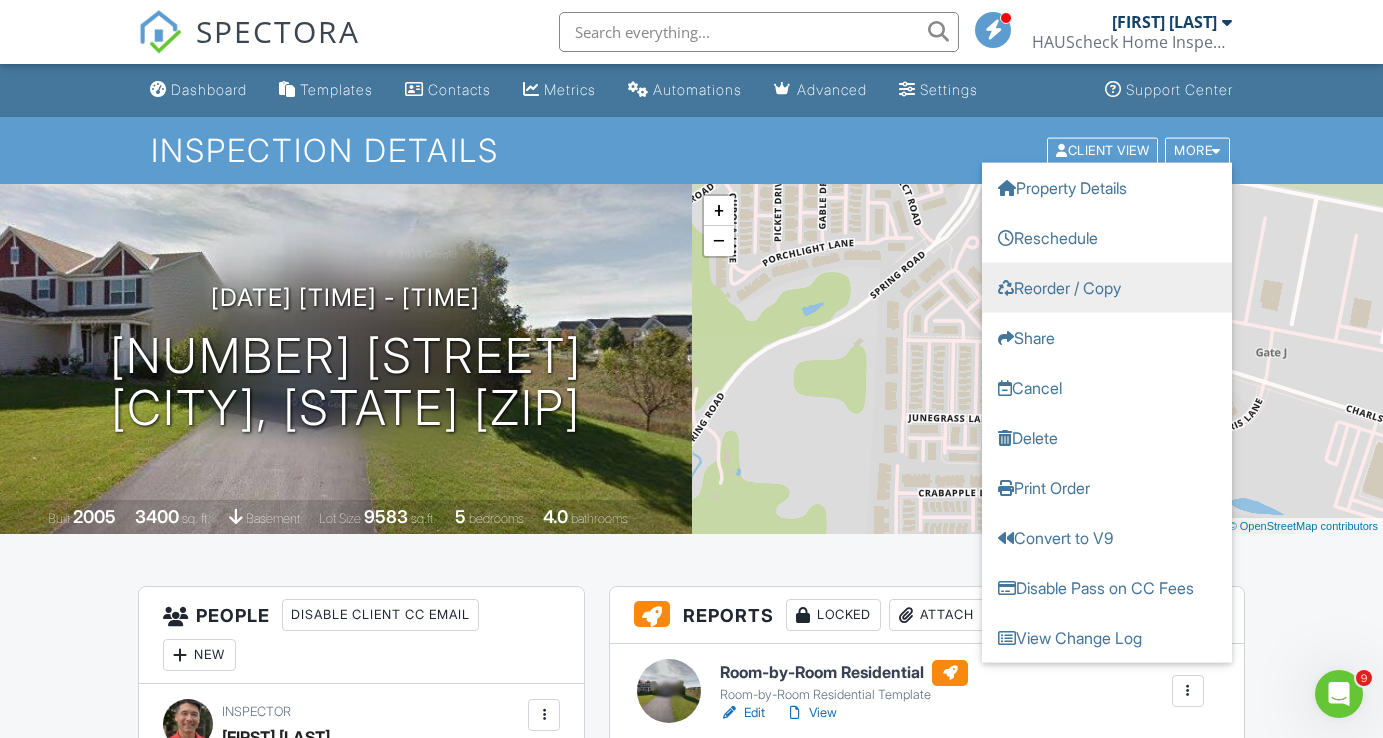 scroll, scrollTop: 0, scrollLeft: 0, axis: both 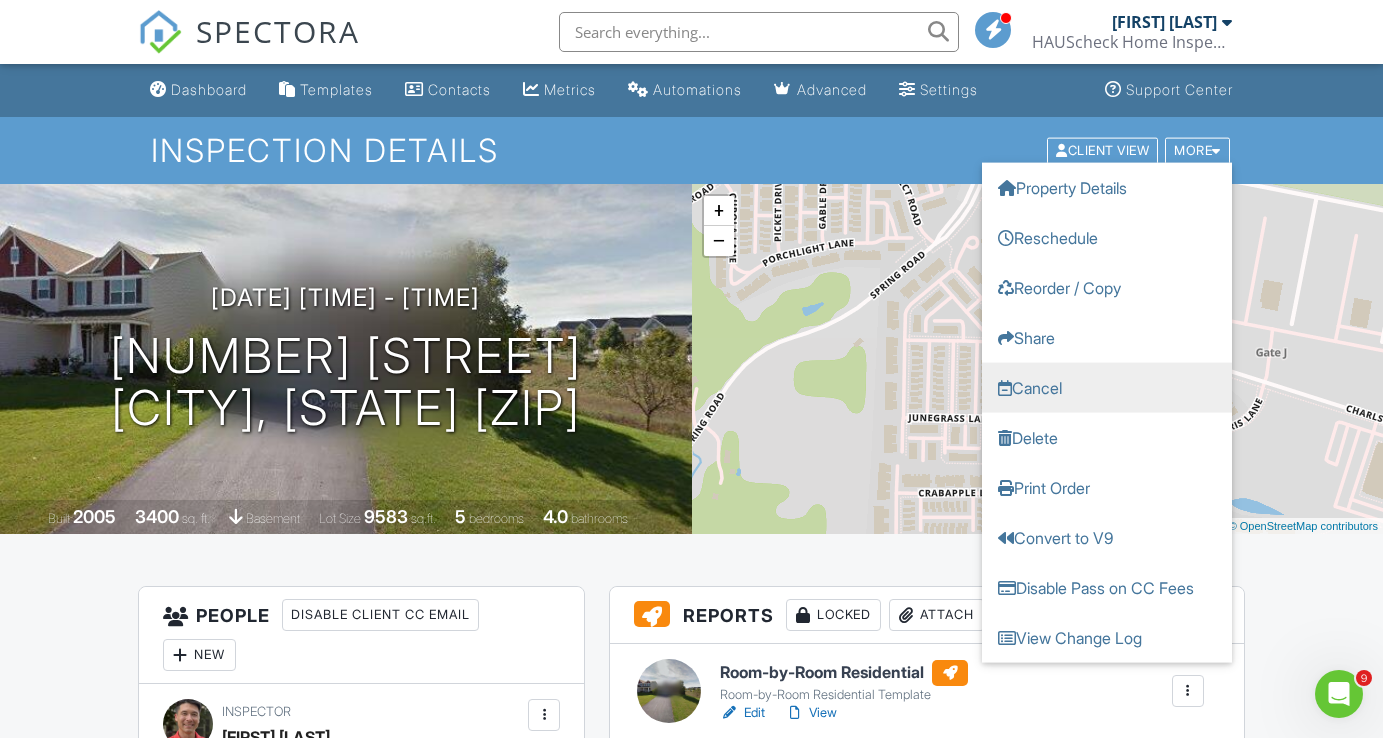 click on "Cancel" at bounding box center [1107, 387] 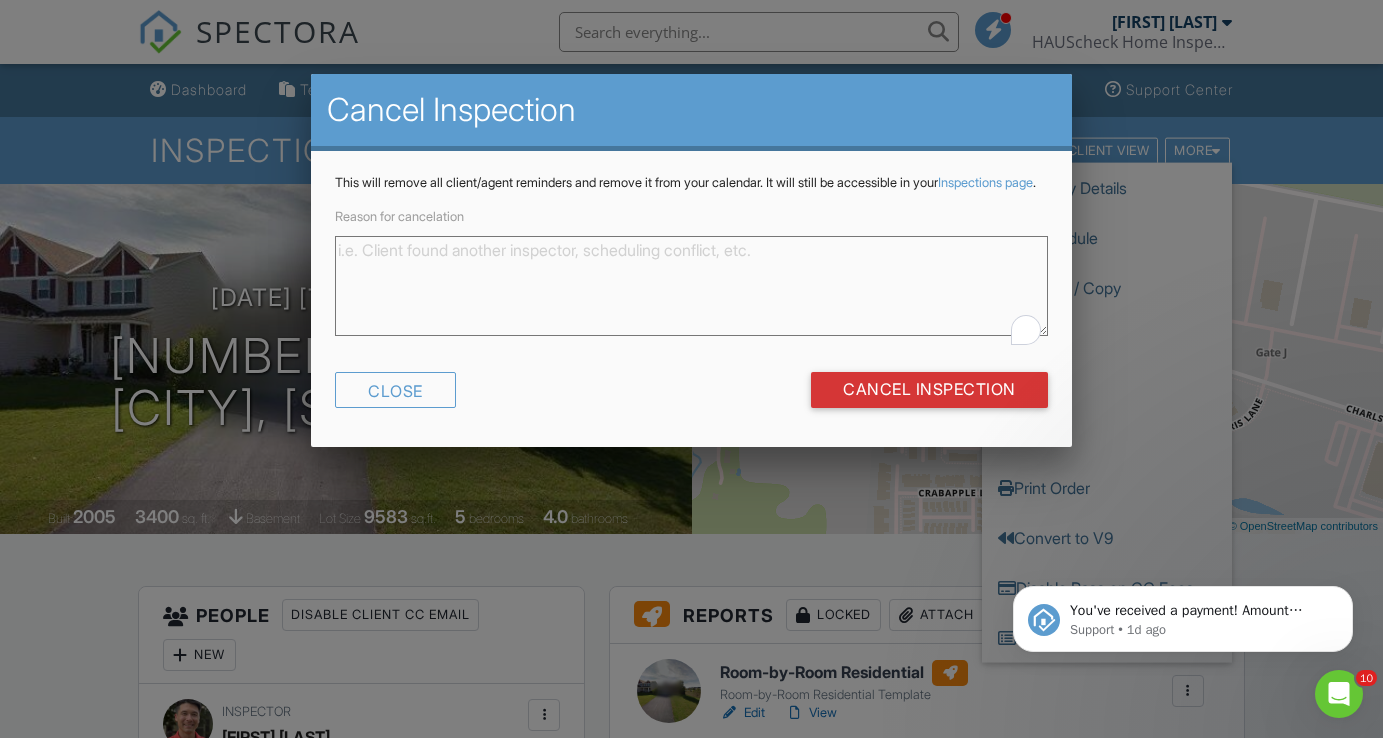 scroll, scrollTop: 0, scrollLeft: 0, axis: both 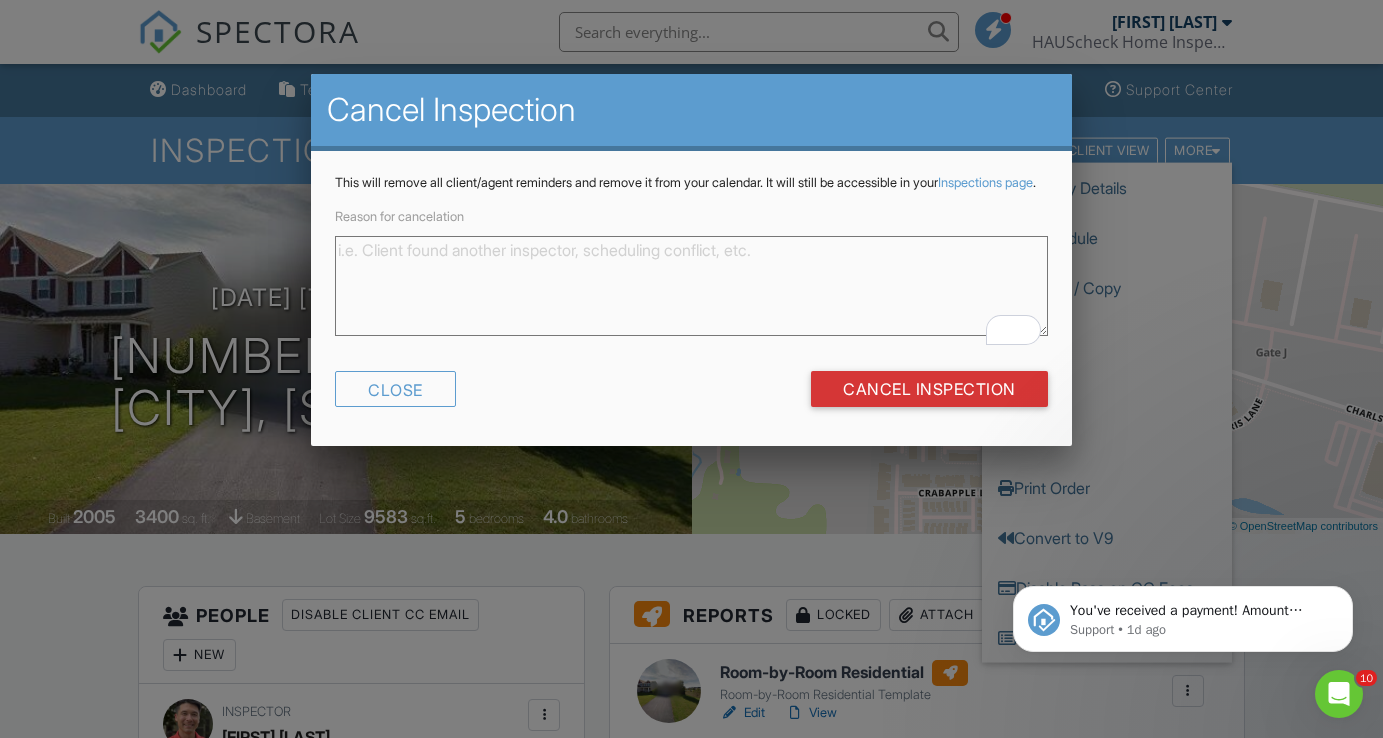click on "Reason for cancelation" at bounding box center (691, 286) 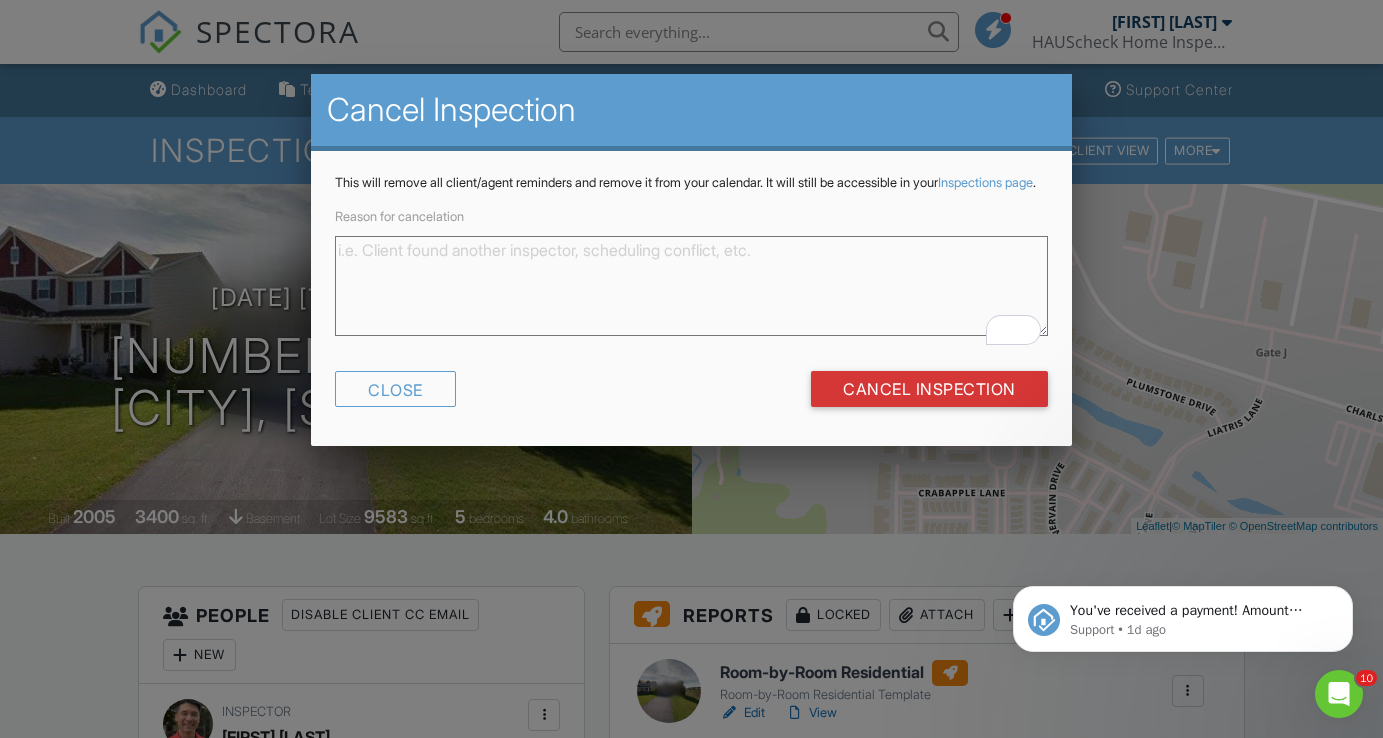 click at bounding box center [691, 361] 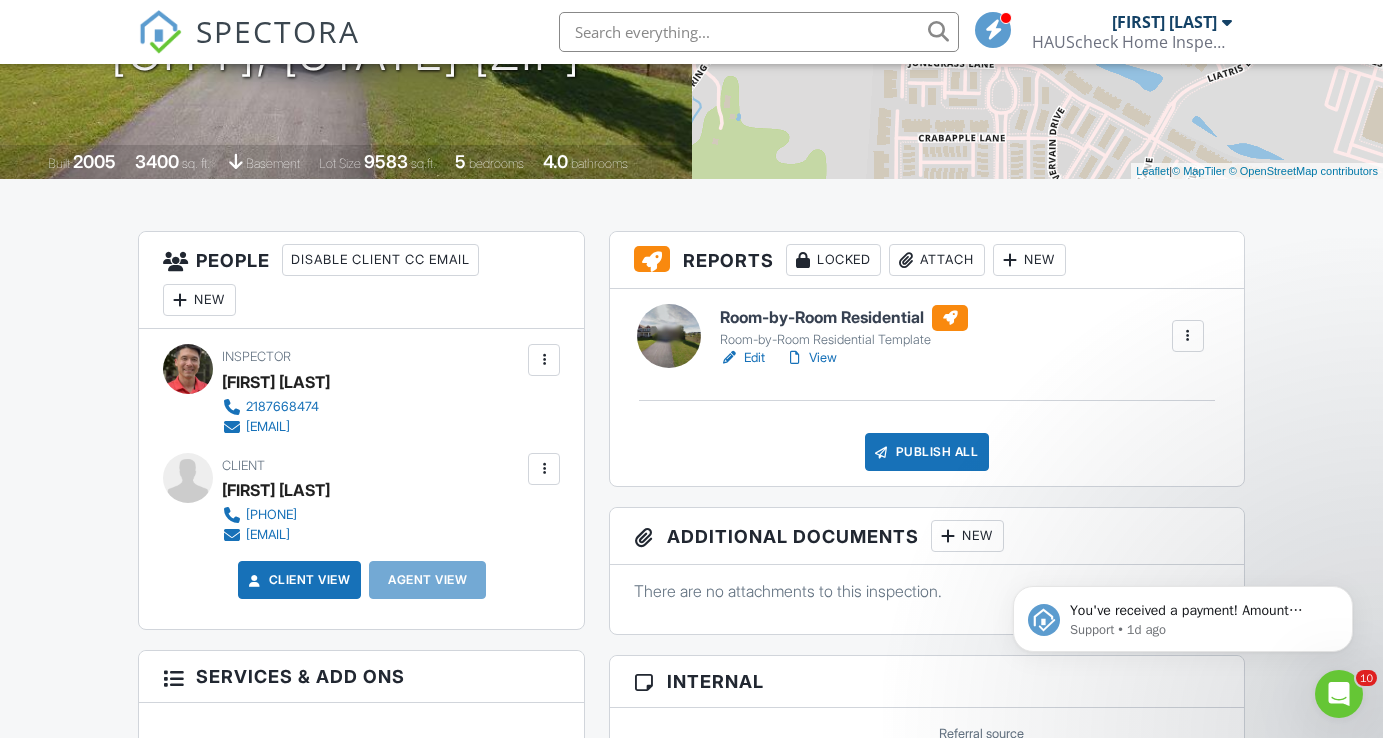 scroll, scrollTop: 0, scrollLeft: 0, axis: both 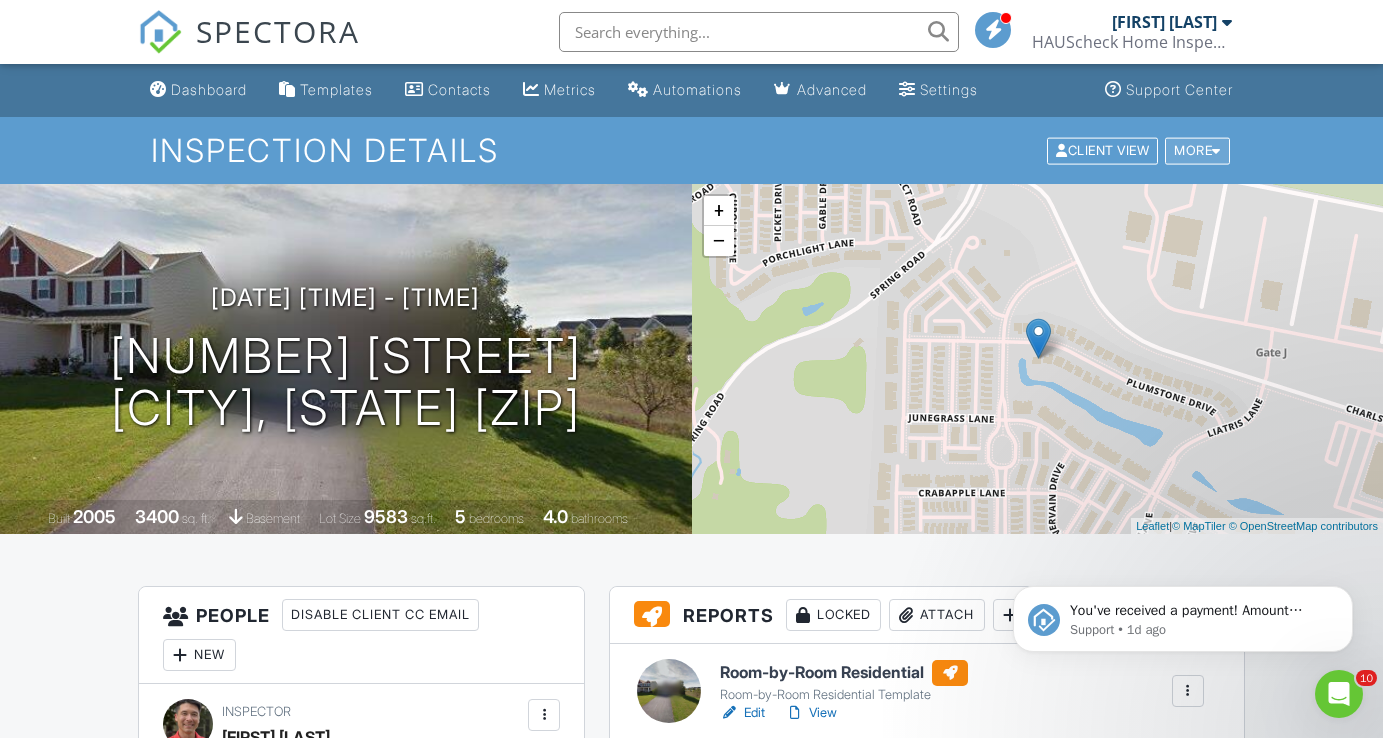 click on "More" at bounding box center (1197, 150) 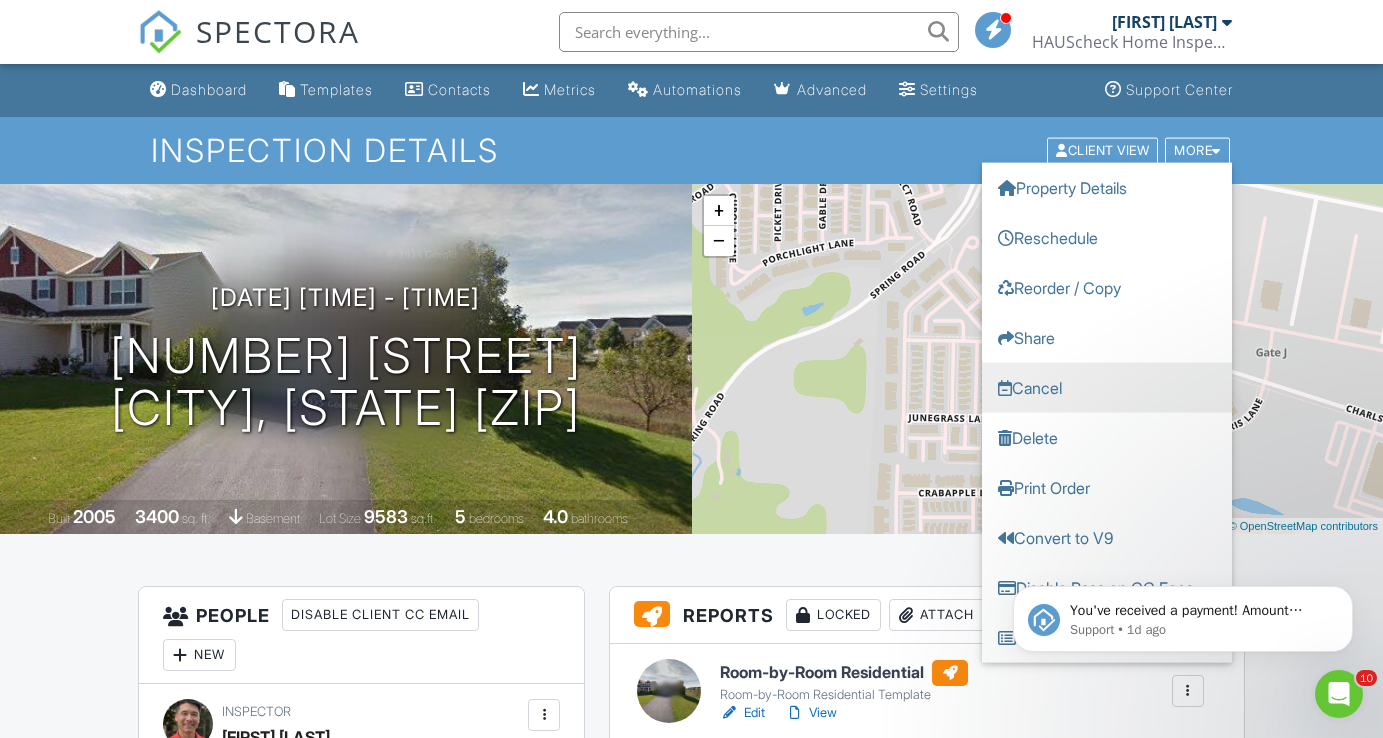 click on "Cancel" at bounding box center (1107, 387) 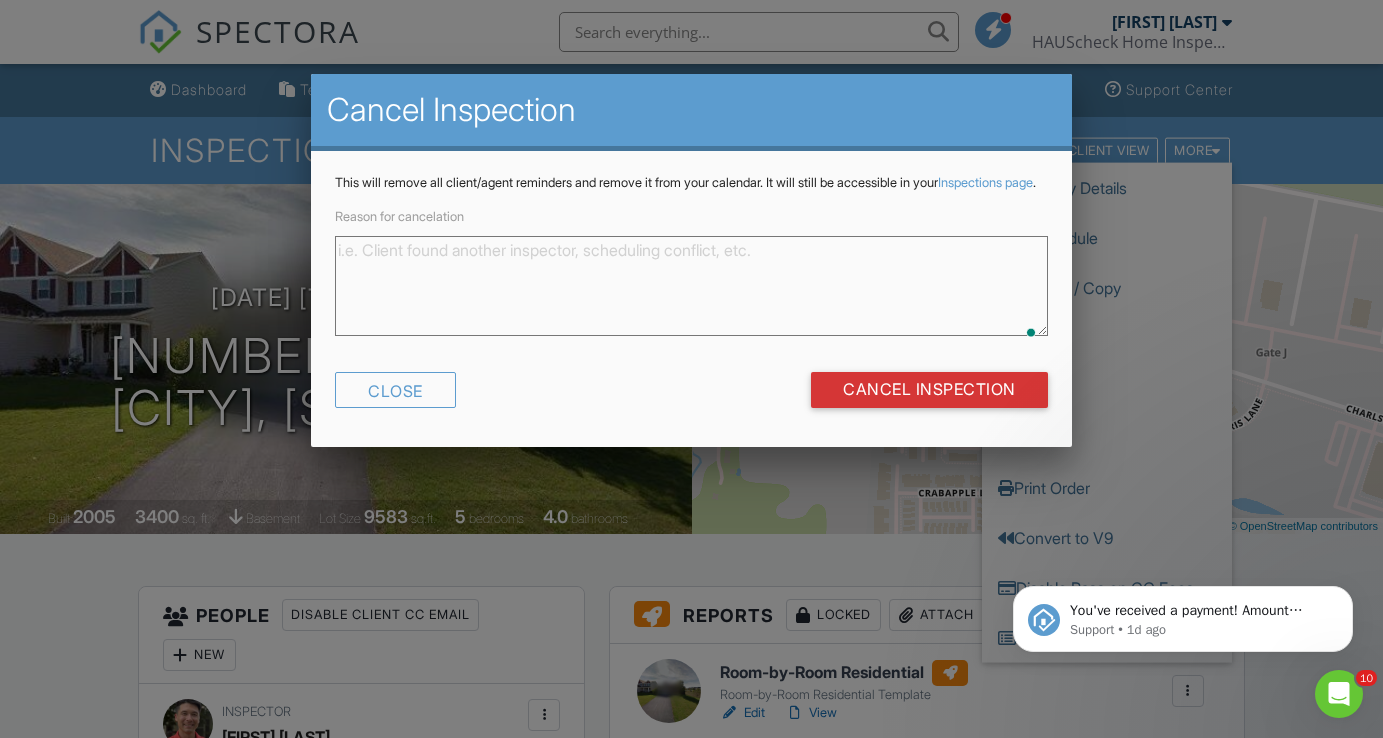 click on "Reason for cancelation" at bounding box center [691, 286] 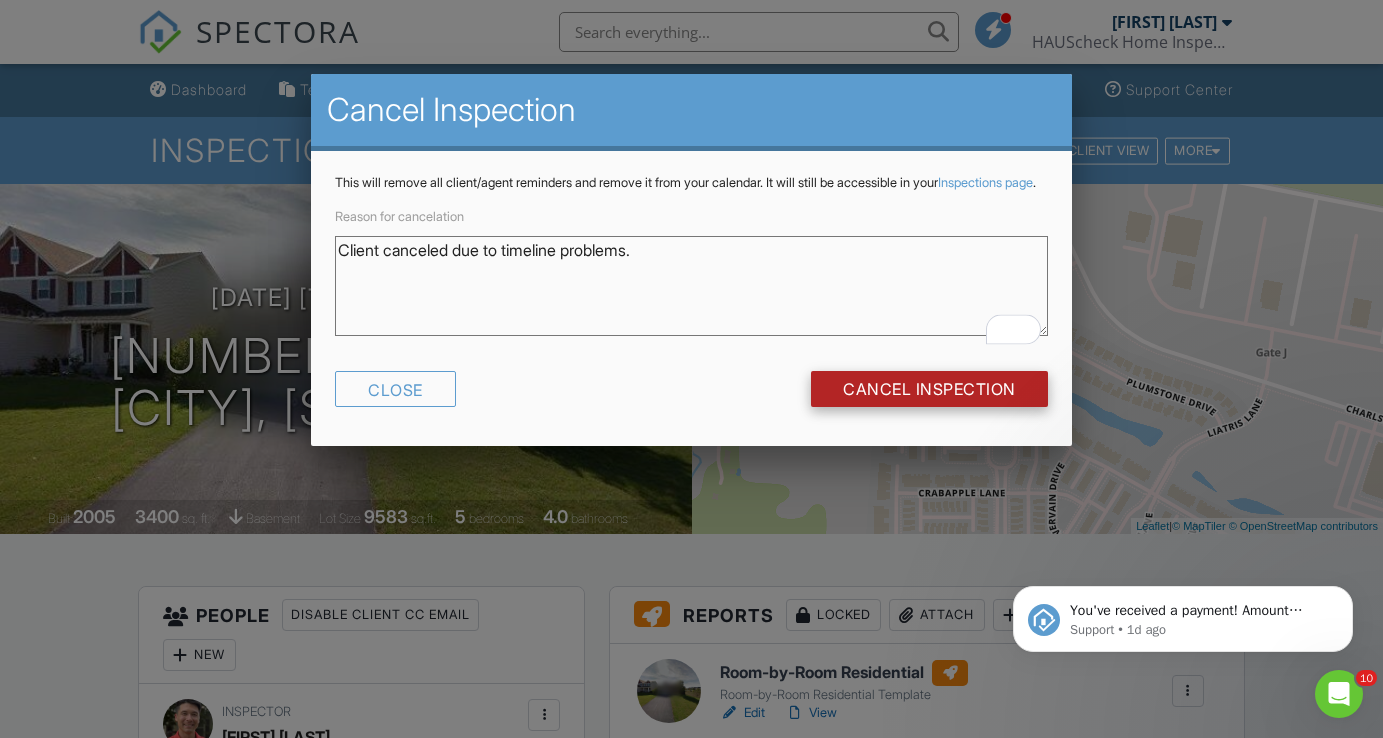 type on "Client canceled due to timeline problems." 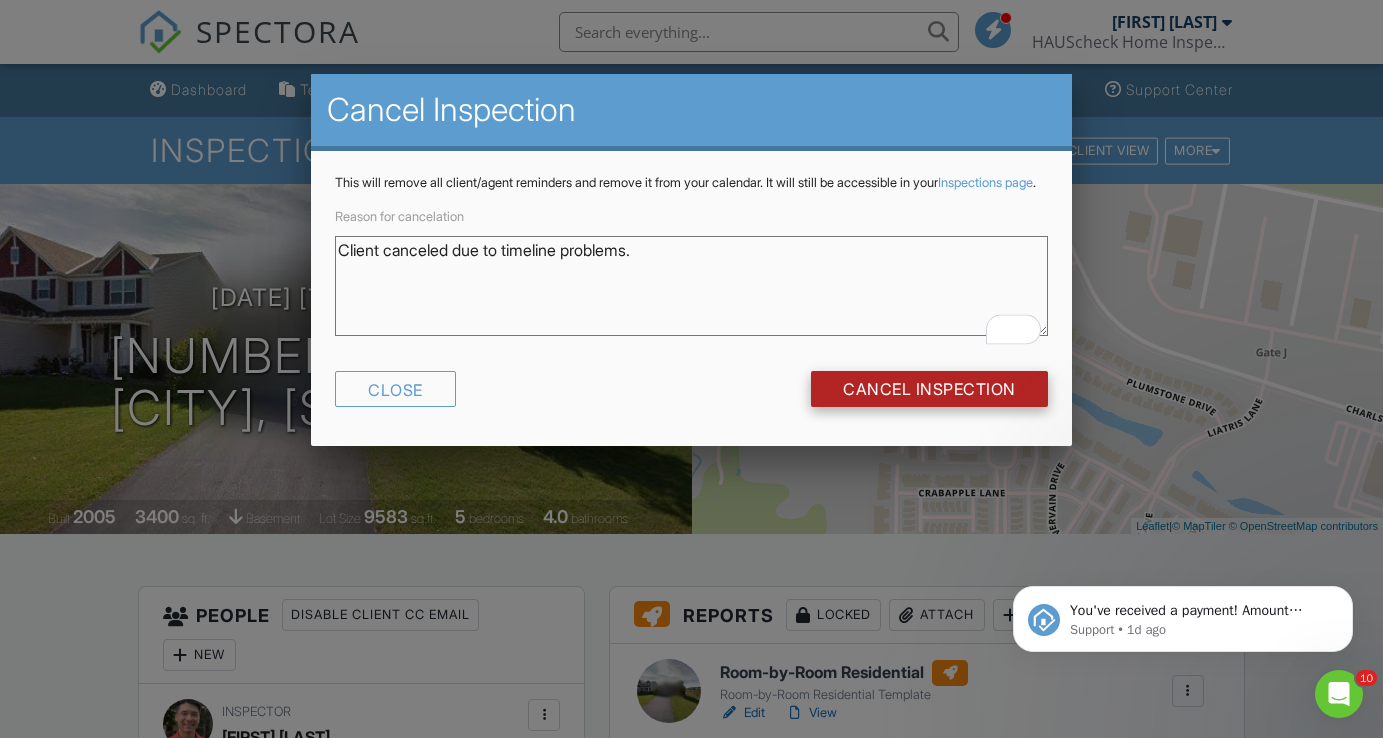 click on "Cancel Inspection" at bounding box center [929, 389] 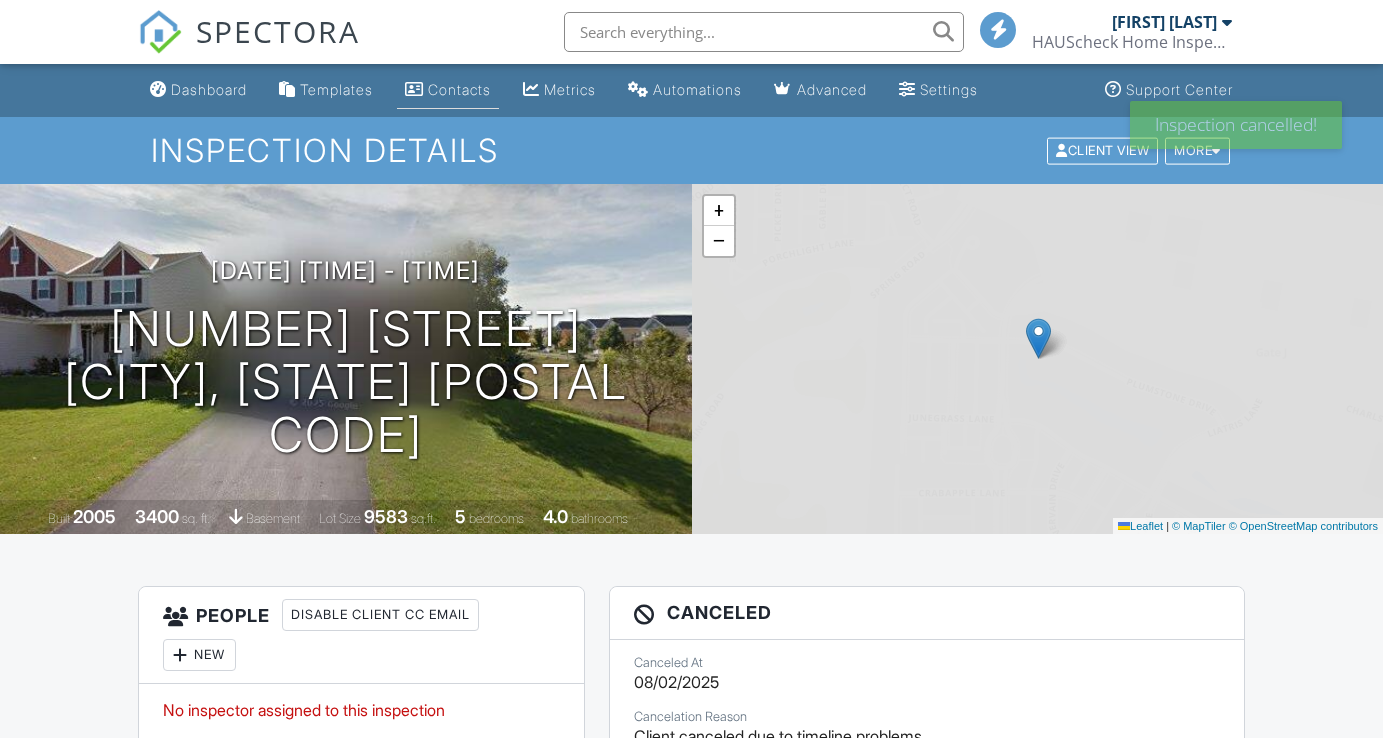 scroll, scrollTop: 0, scrollLeft: 0, axis: both 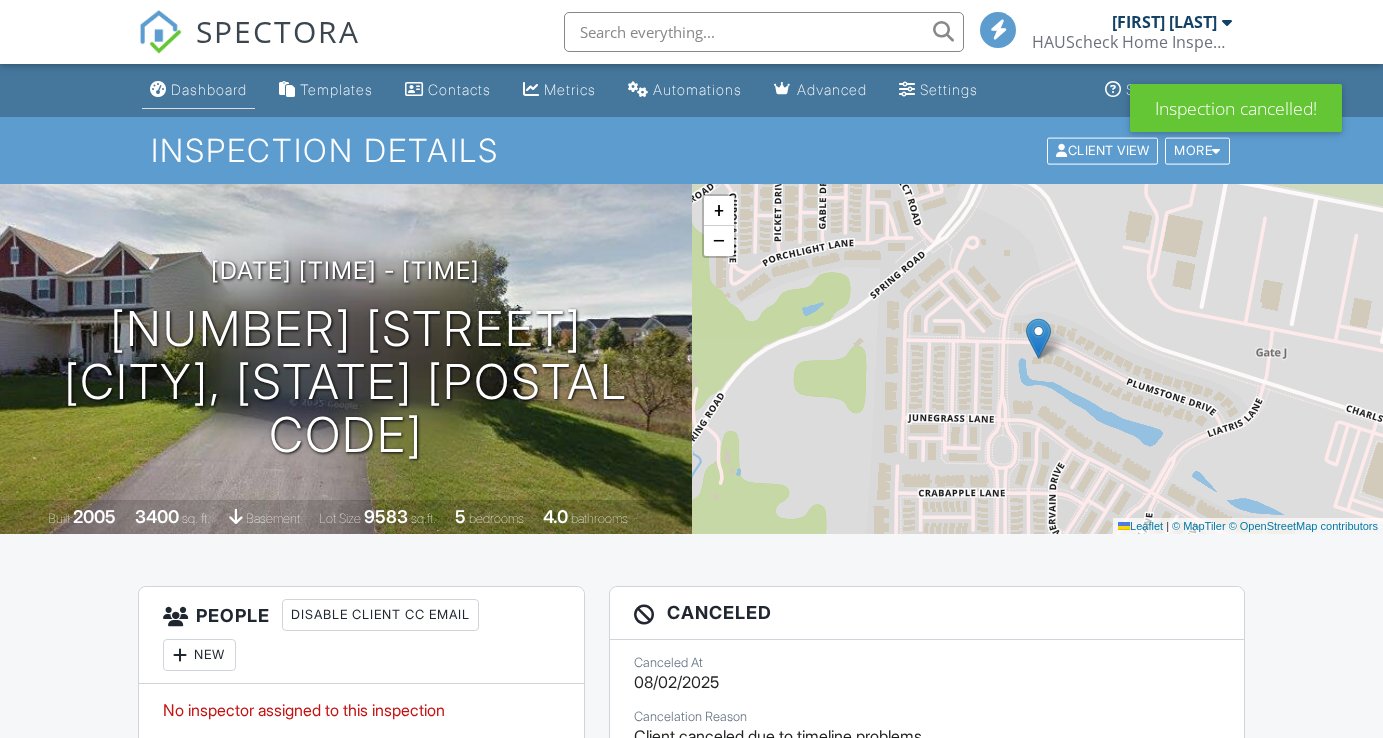 click on "Dashboard" at bounding box center [209, 89] 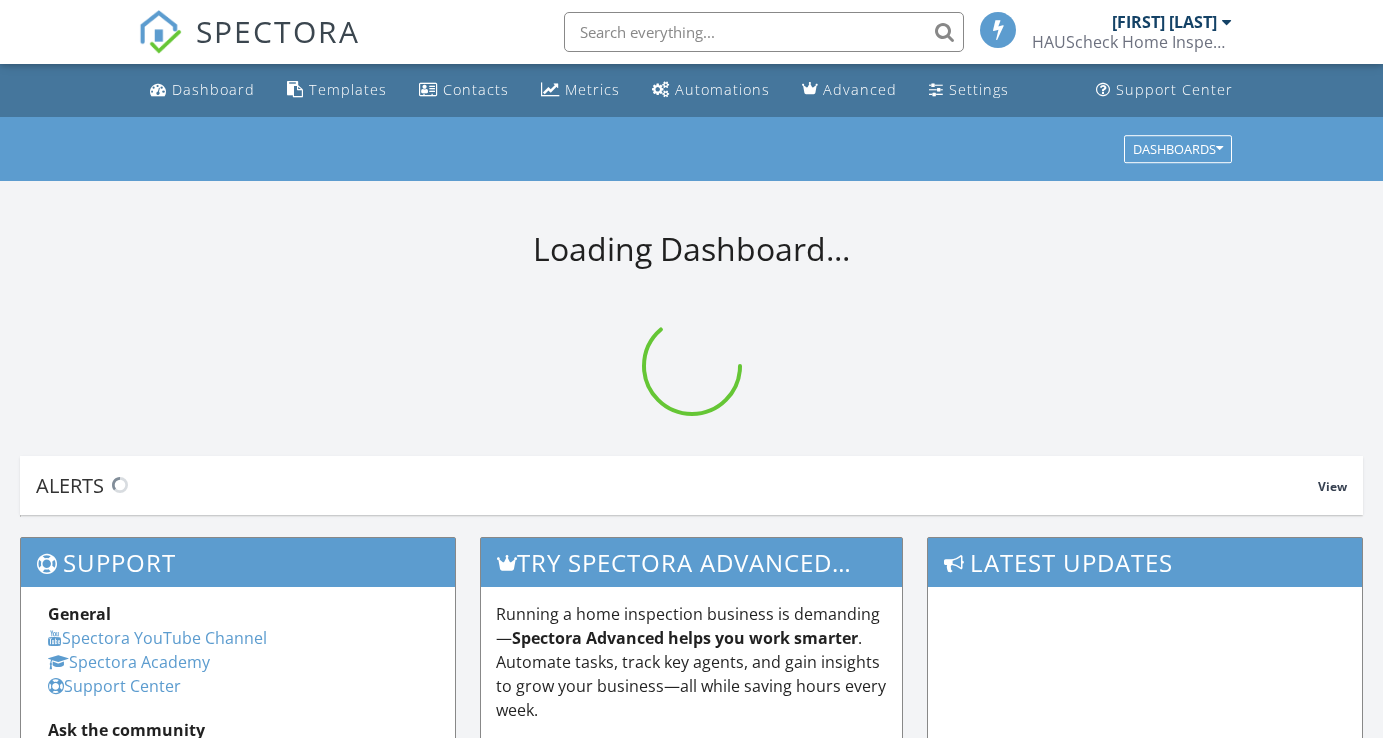 scroll, scrollTop: 0, scrollLeft: 0, axis: both 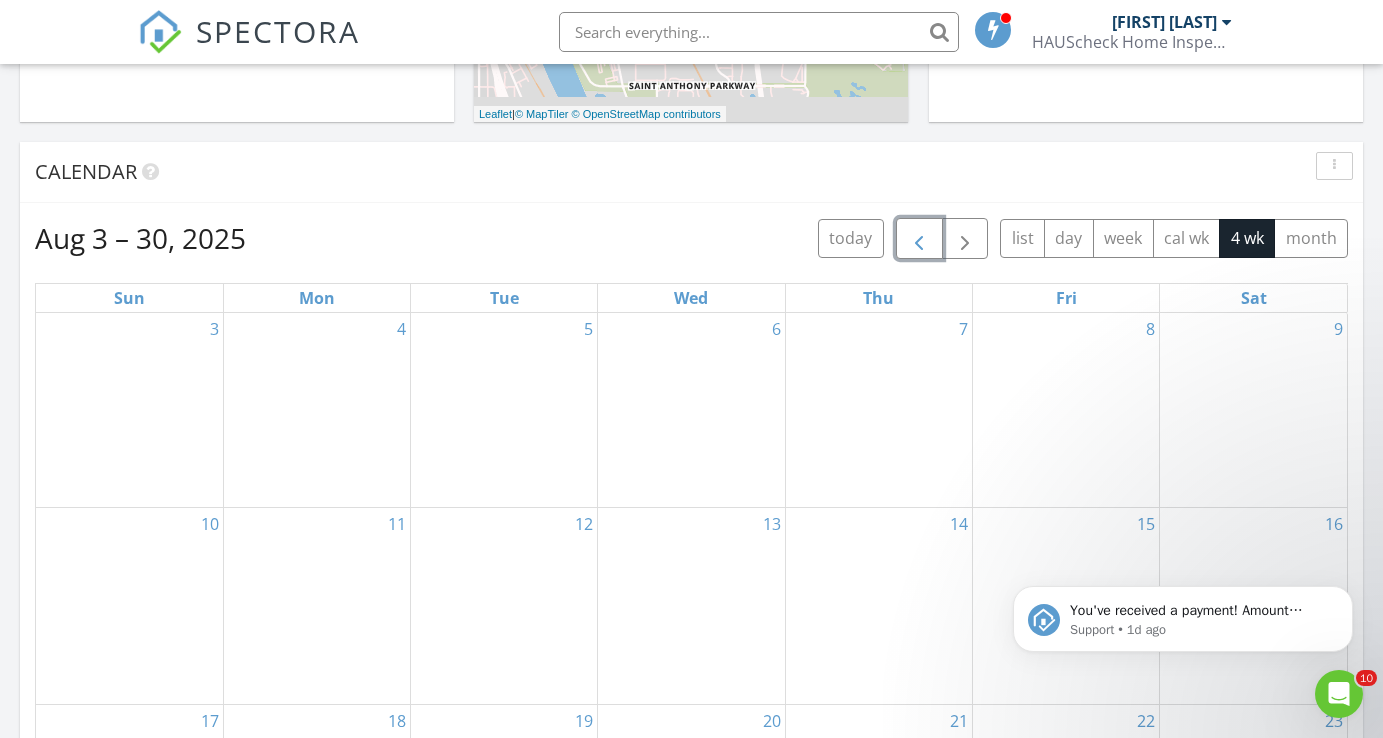 click at bounding box center (919, 239) 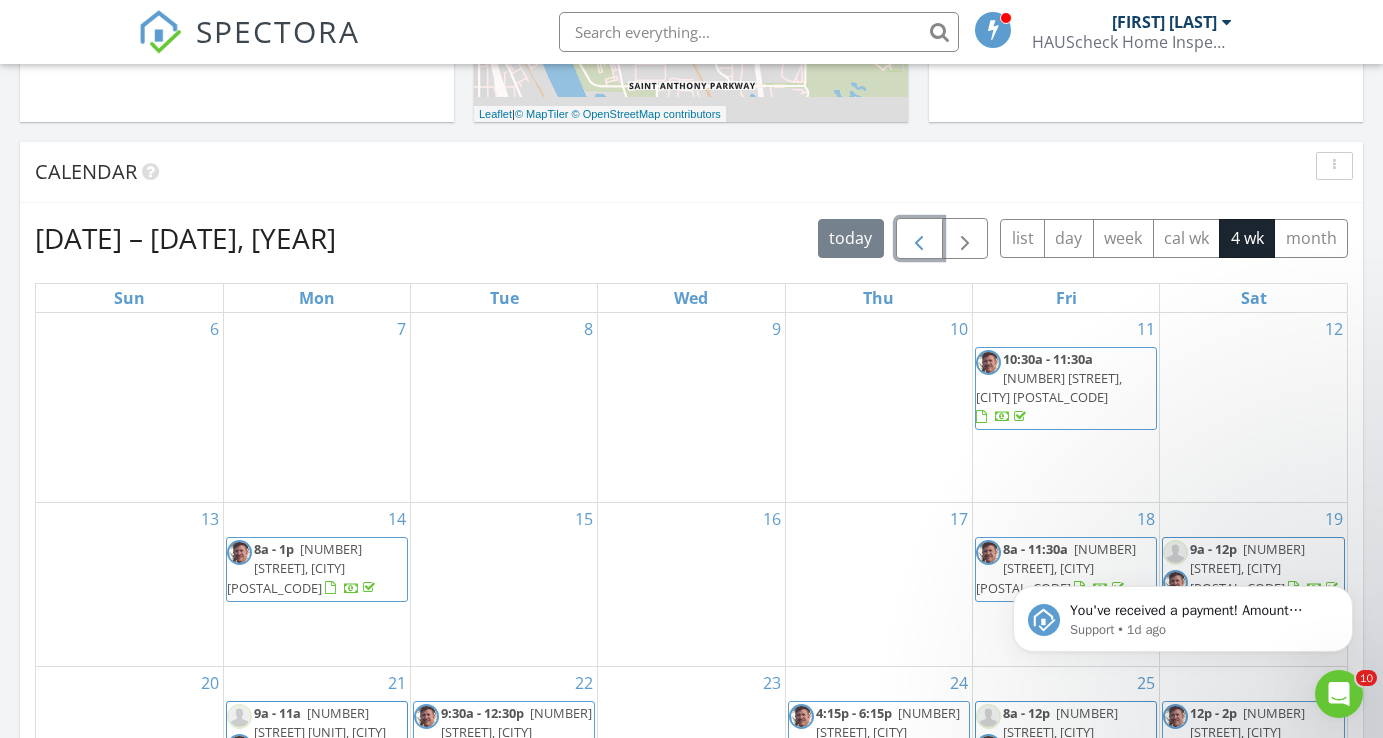 click on "27038 Highview Ave, Lakeville 55044" at bounding box center [294, 568] 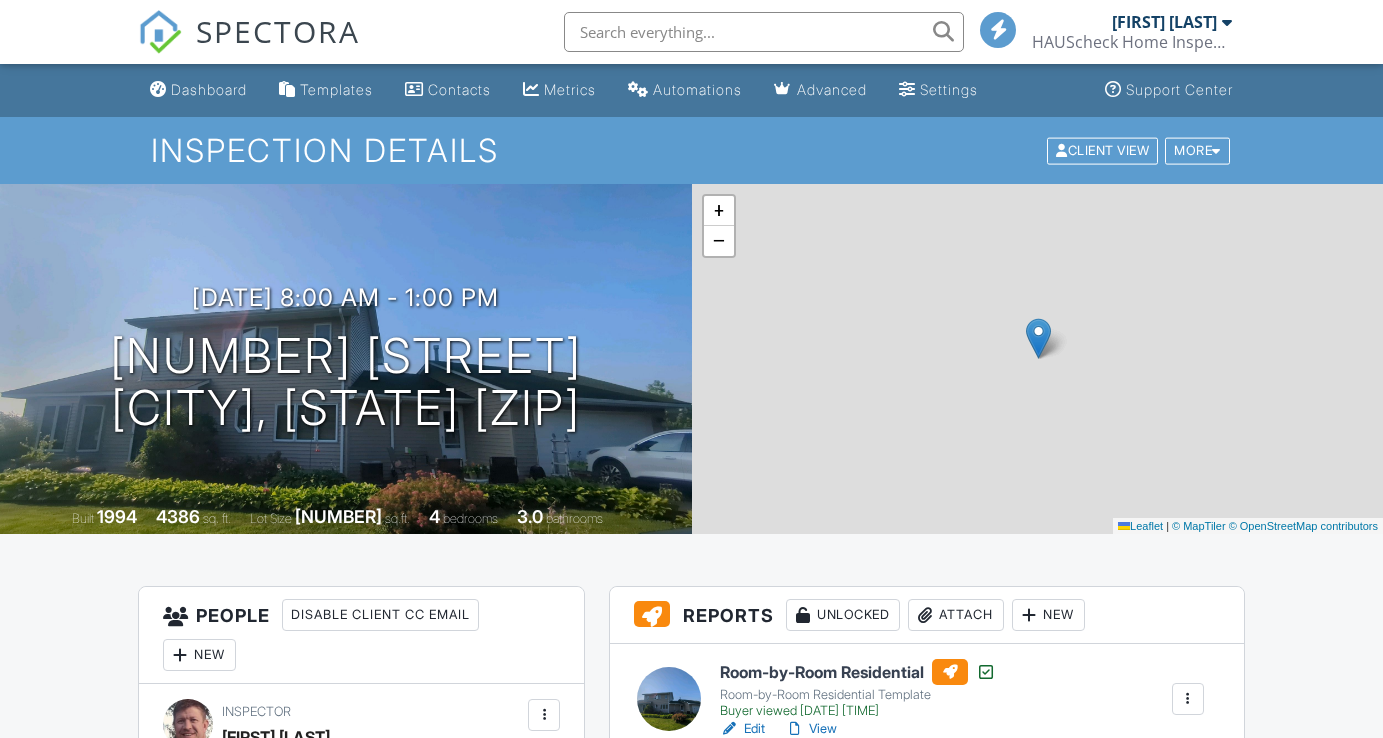 scroll, scrollTop: 0, scrollLeft: 0, axis: both 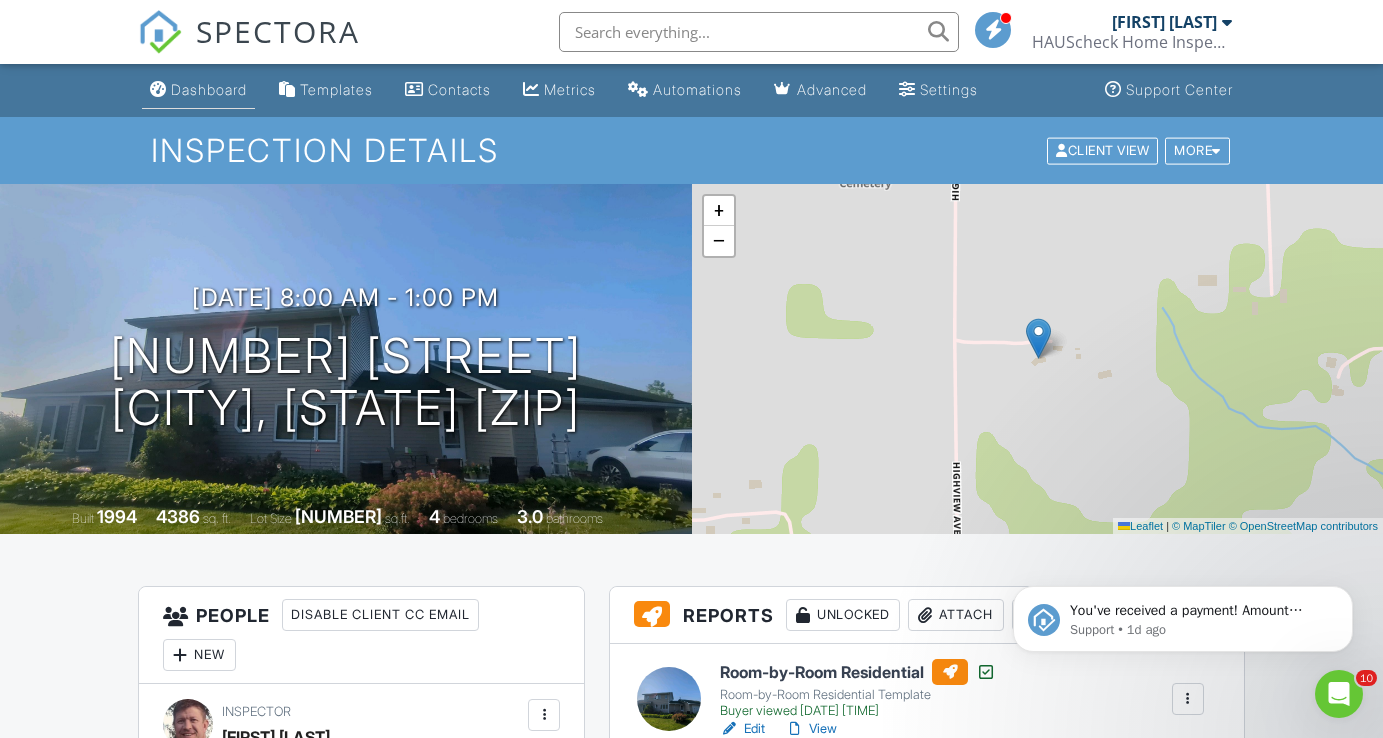 click on "Dashboard" at bounding box center (209, 89) 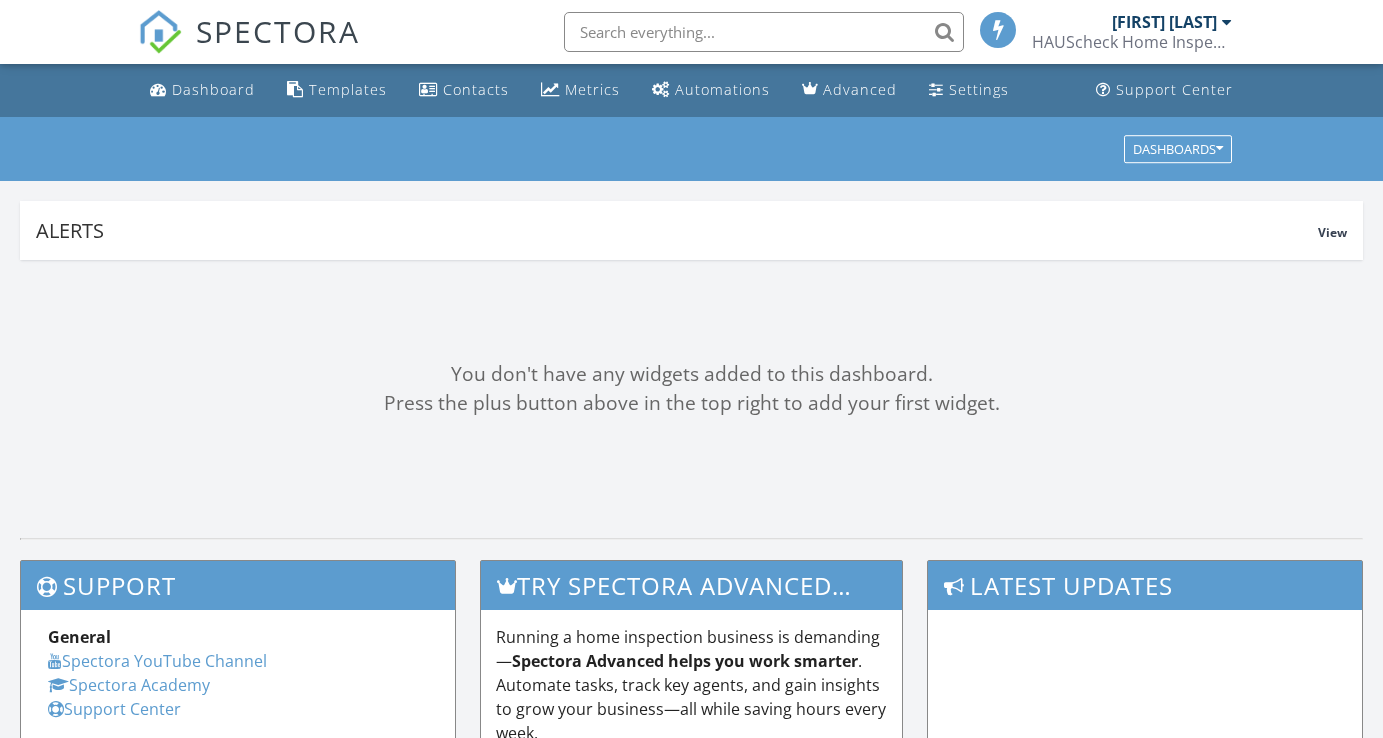 scroll, scrollTop: 0, scrollLeft: 0, axis: both 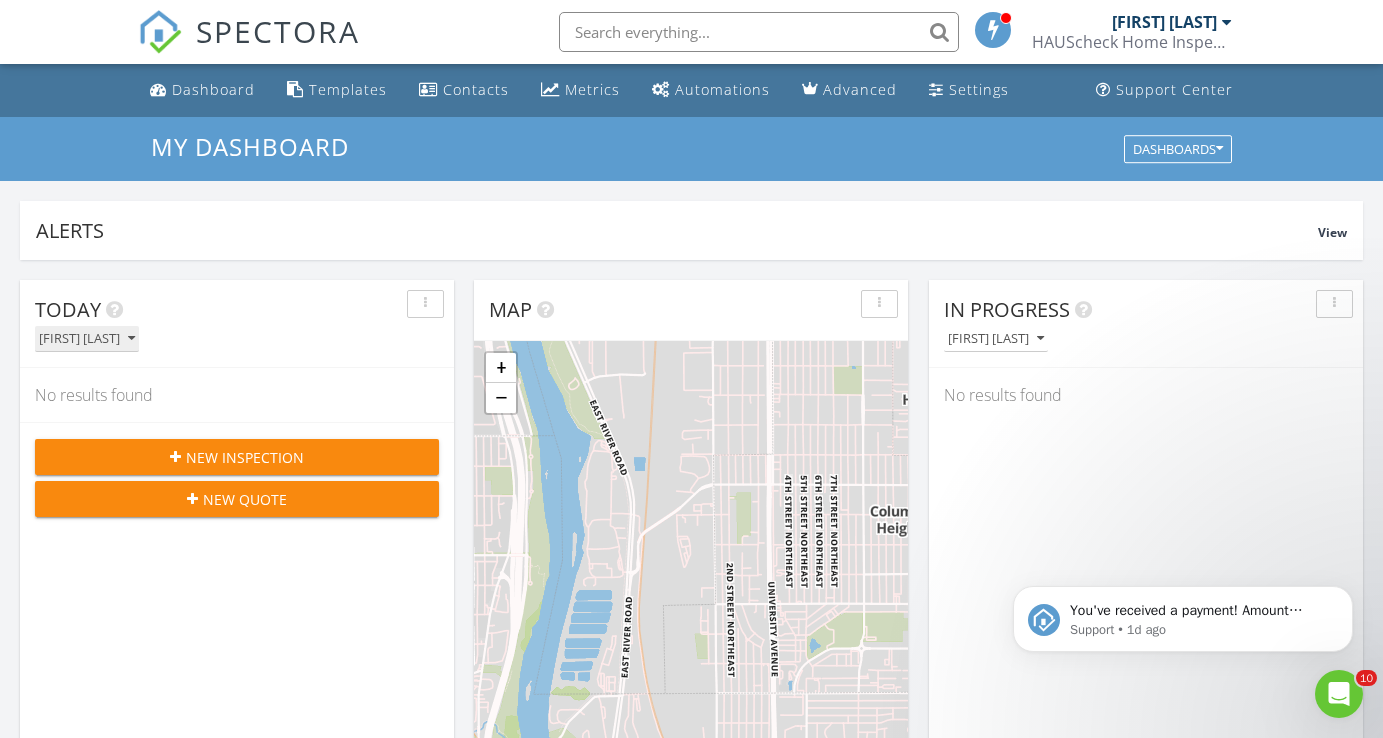 click at bounding box center (131, 339) 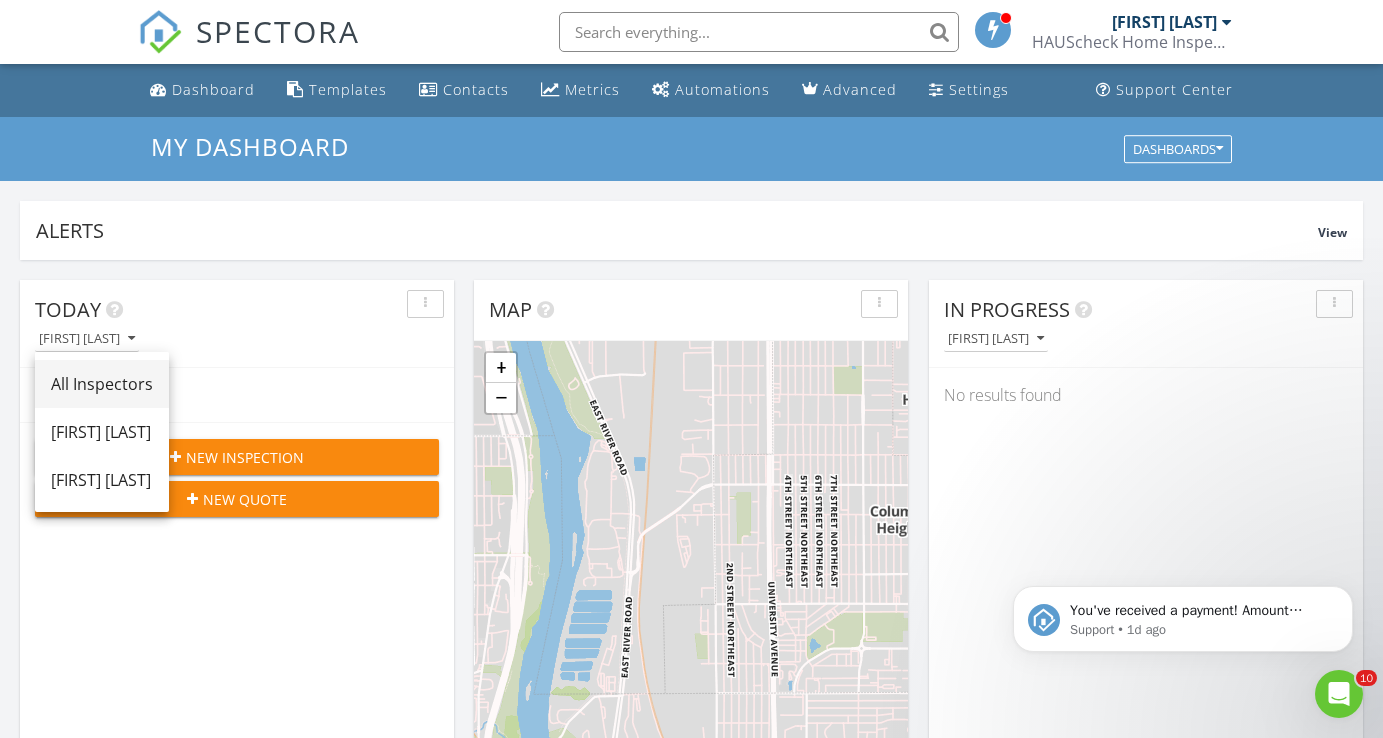 click on "All Inspectors" at bounding box center [102, 384] 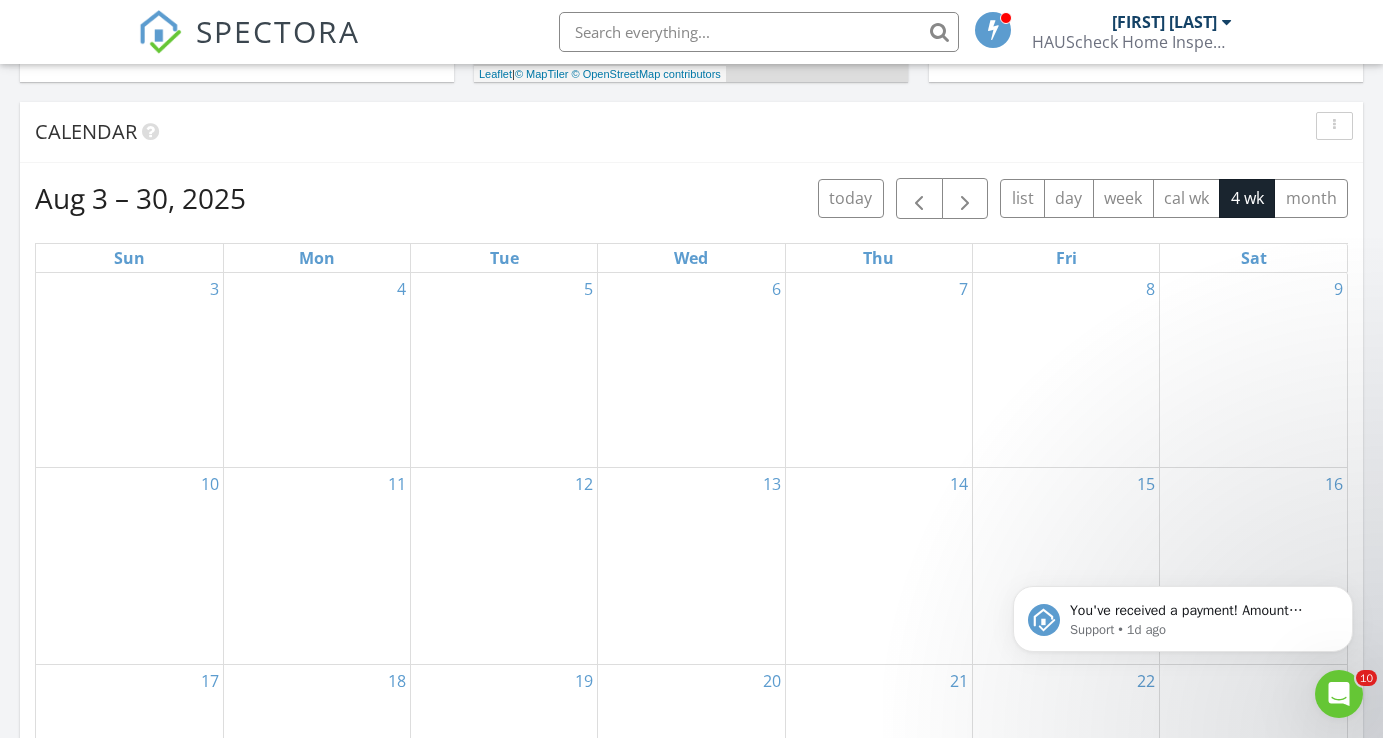 scroll, scrollTop: 776, scrollLeft: 0, axis: vertical 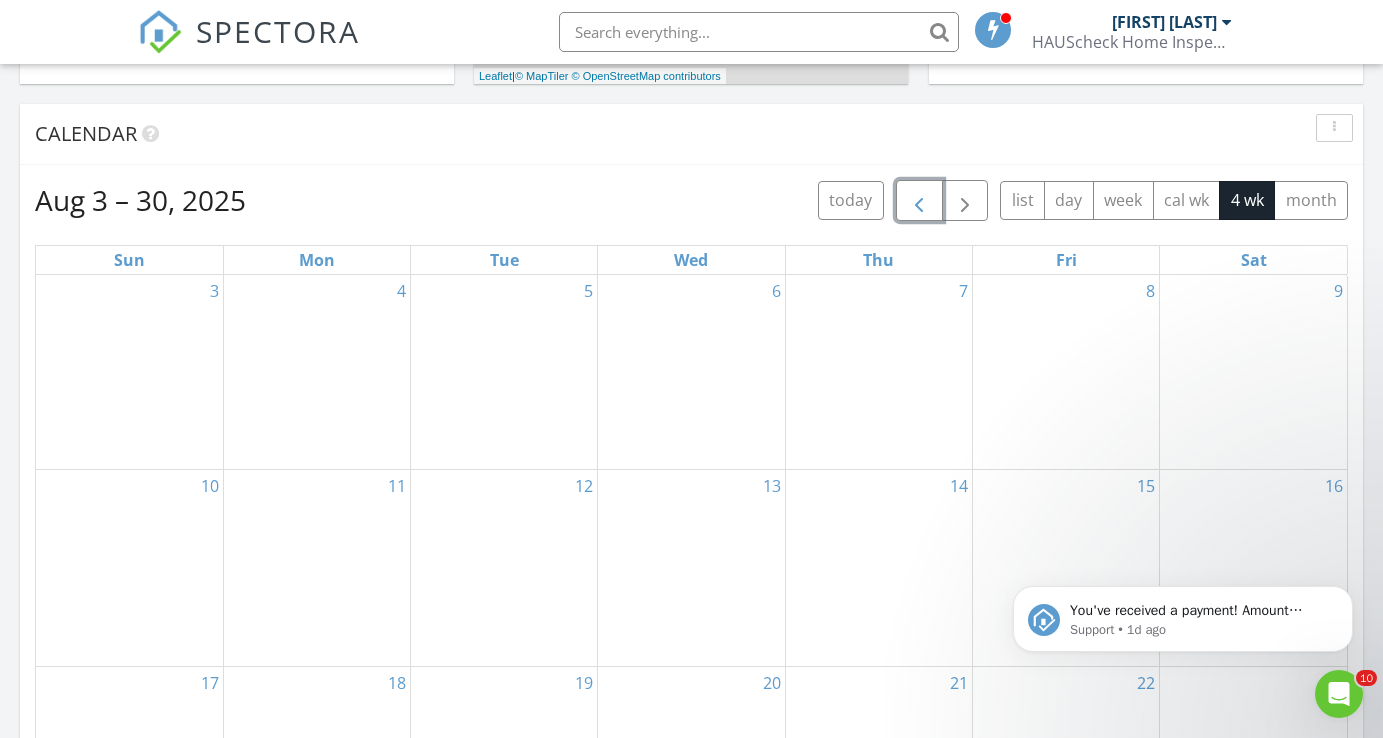 click at bounding box center (919, 201) 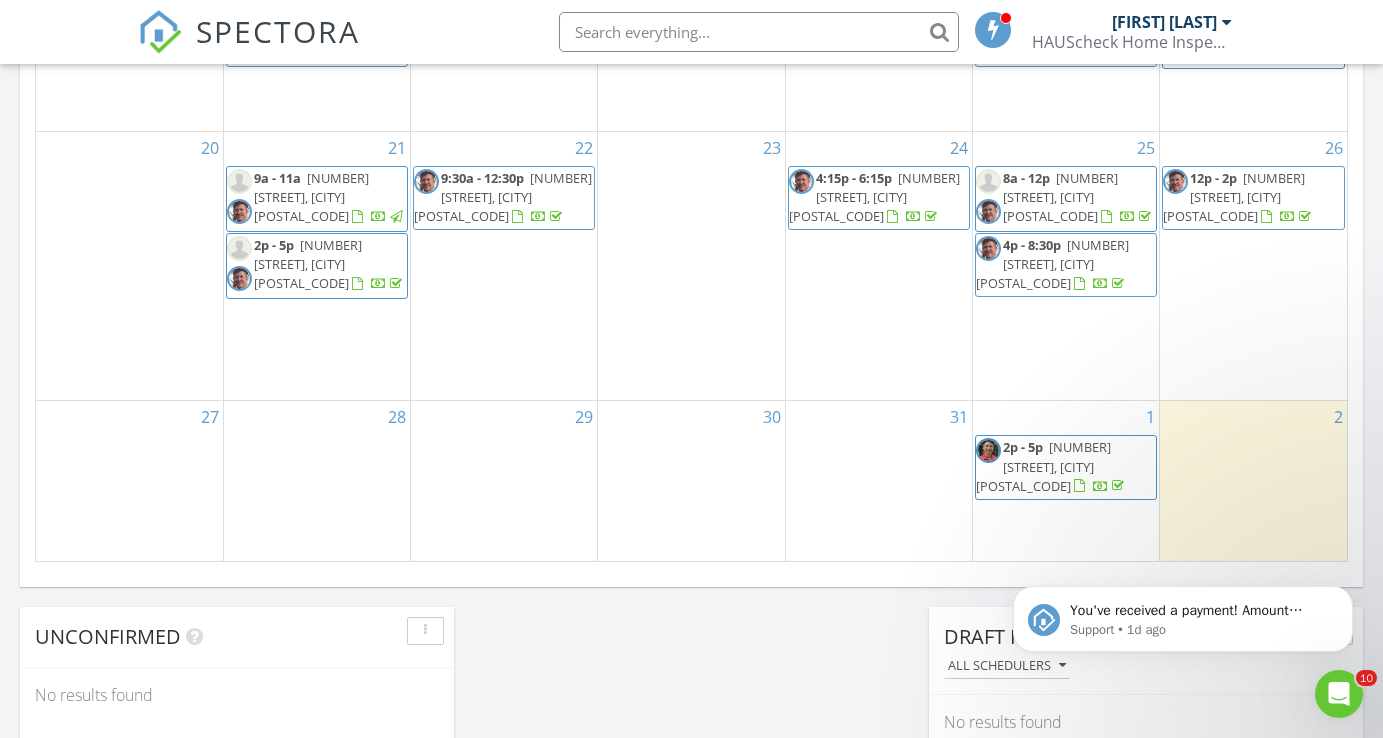 scroll, scrollTop: 1289, scrollLeft: 0, axis: vertical 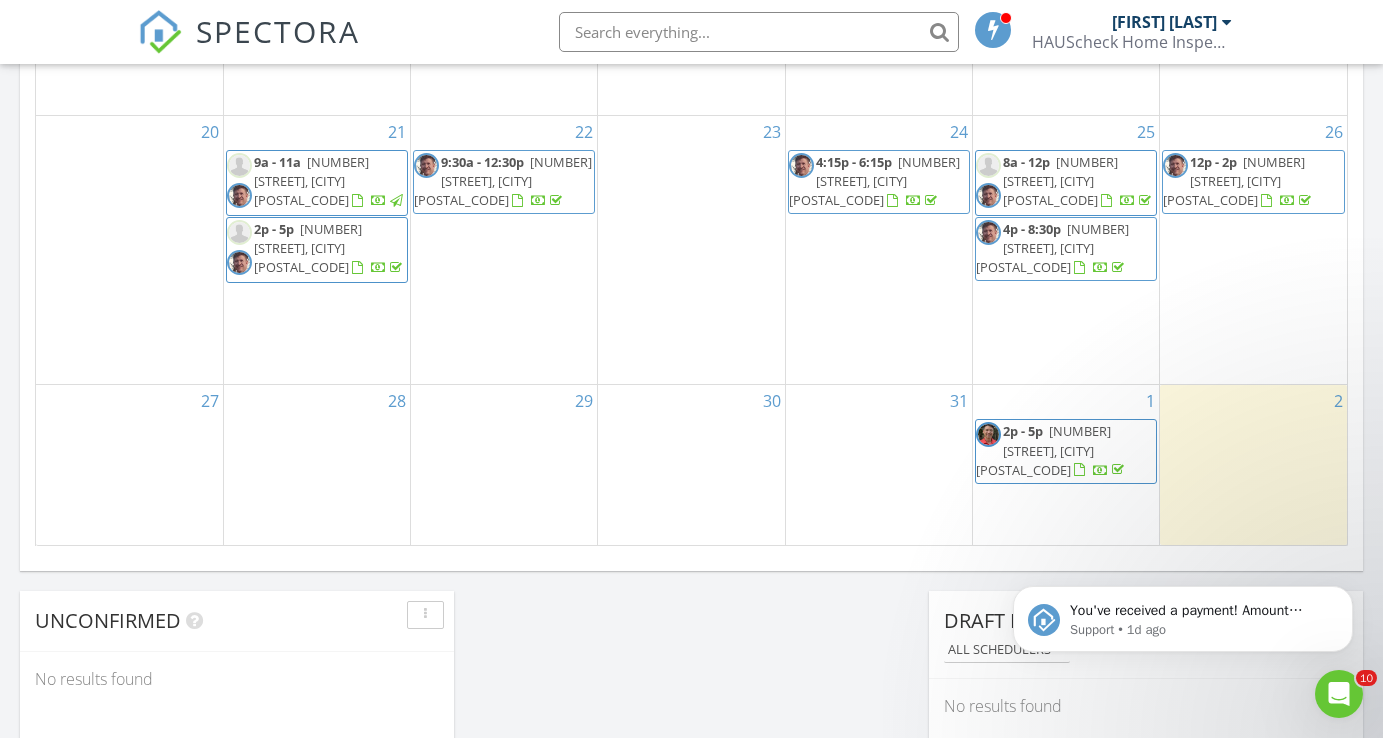 click on "649 Lafond Ave, Saint Paul 55104" at bounding box center (1043, 450) 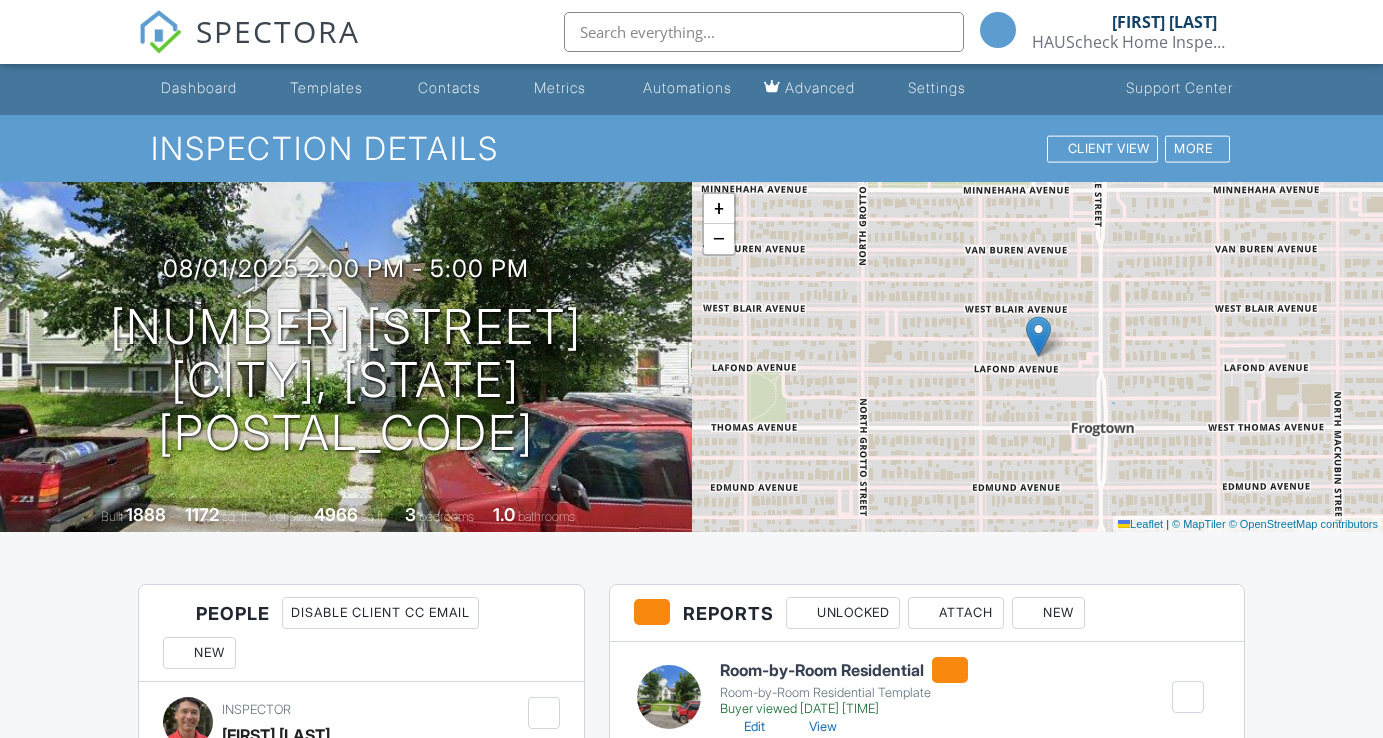 scroll, scrollTop: 138, scrollLeft: 0, axis: vertical 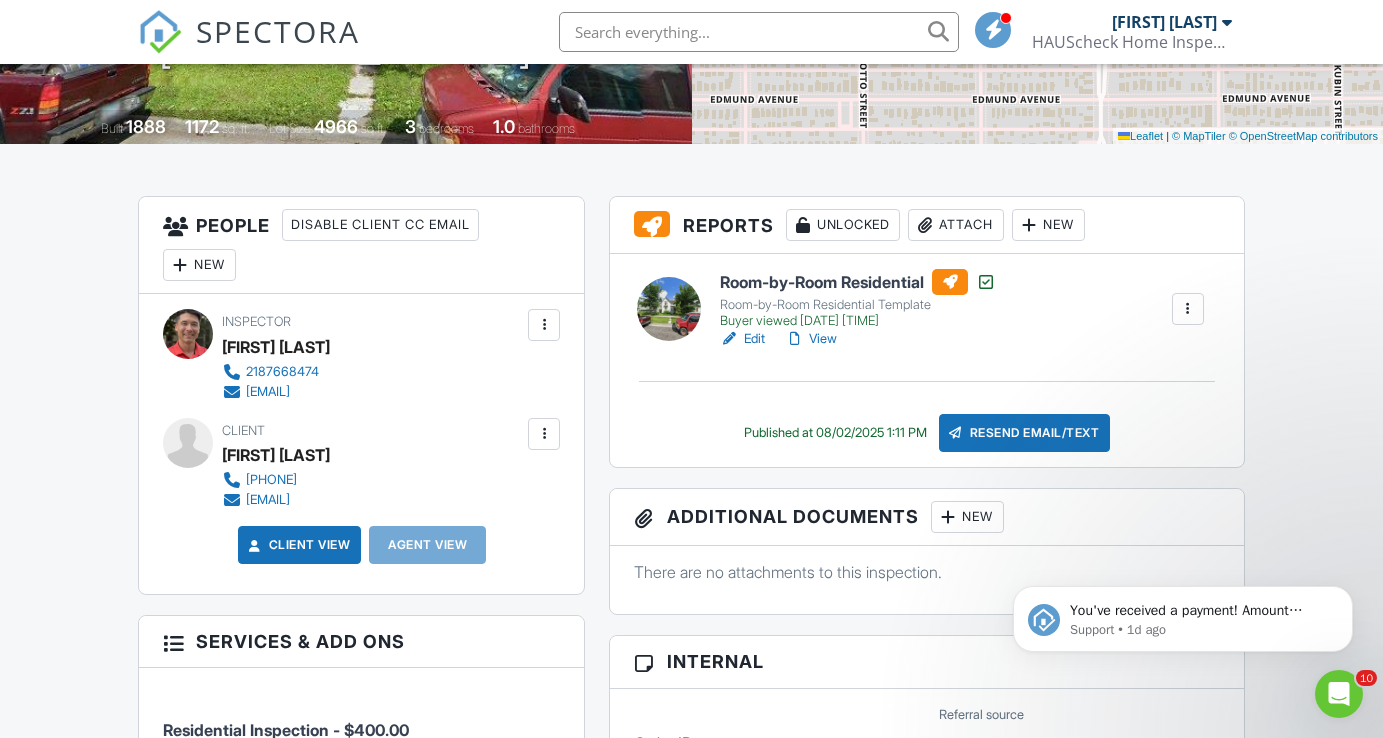 click on "View" at bounding box center [811, 339] 